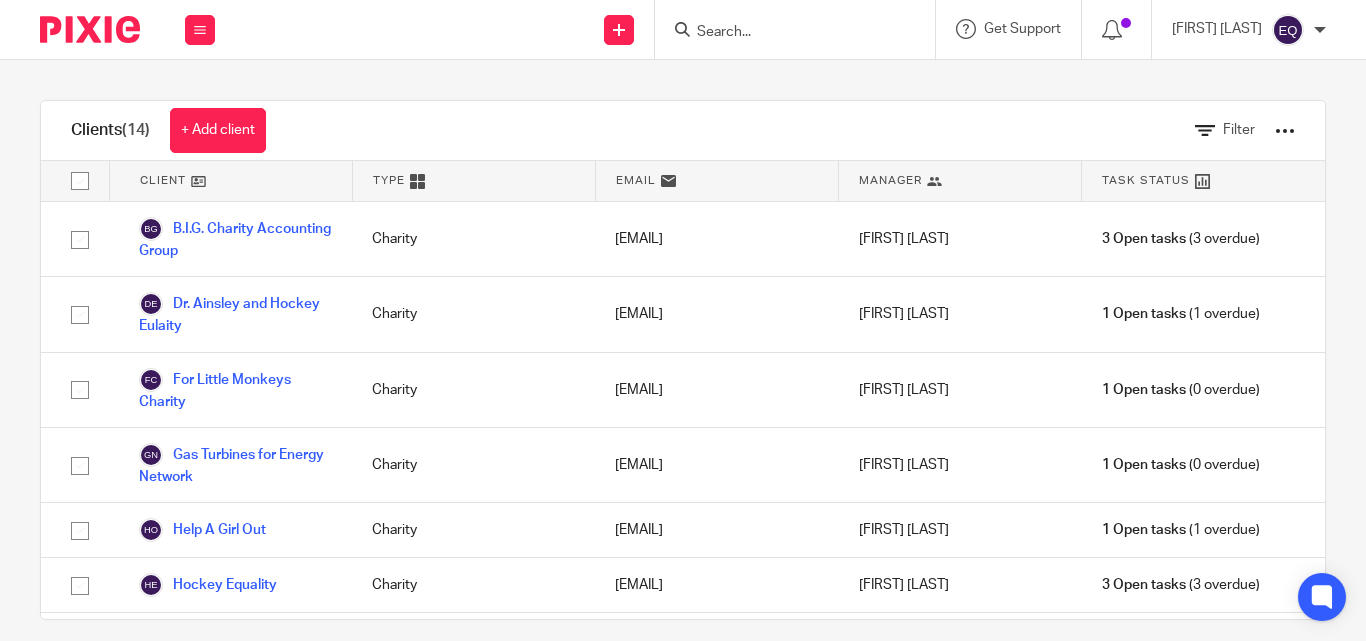 scroll, scrollTop: 0, scrollLeft: 0, axis: both 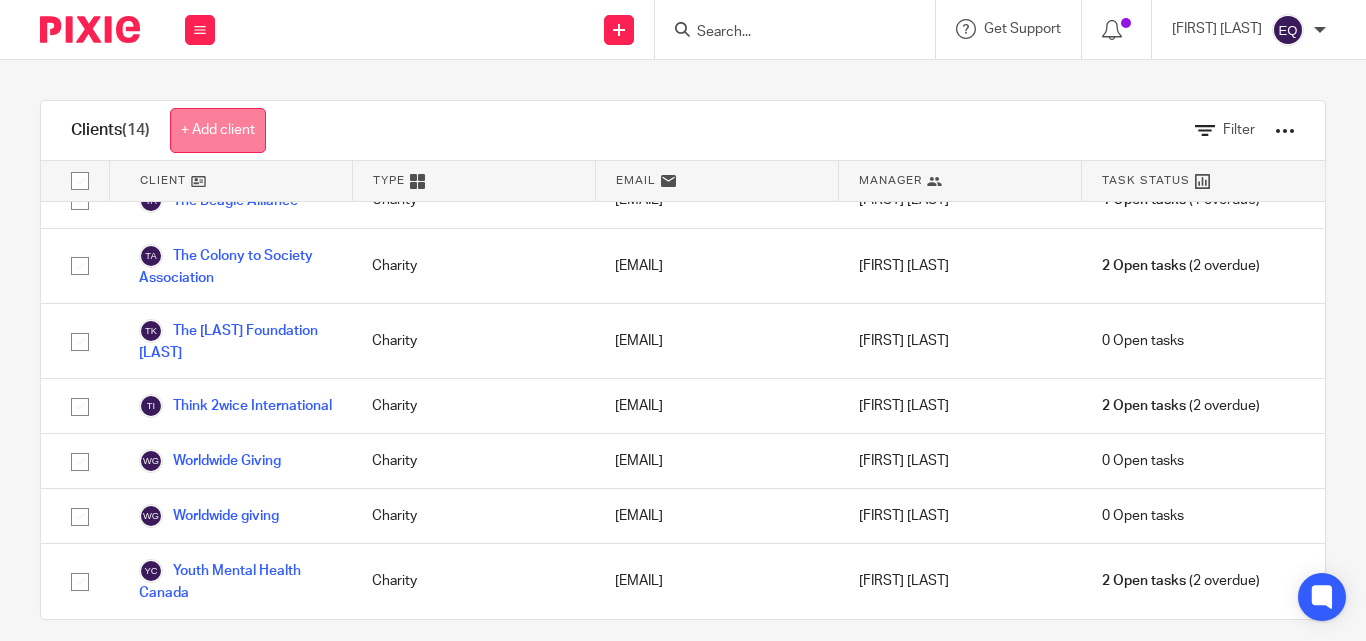 click on "+ Add client" at bounding box center (218, 130) 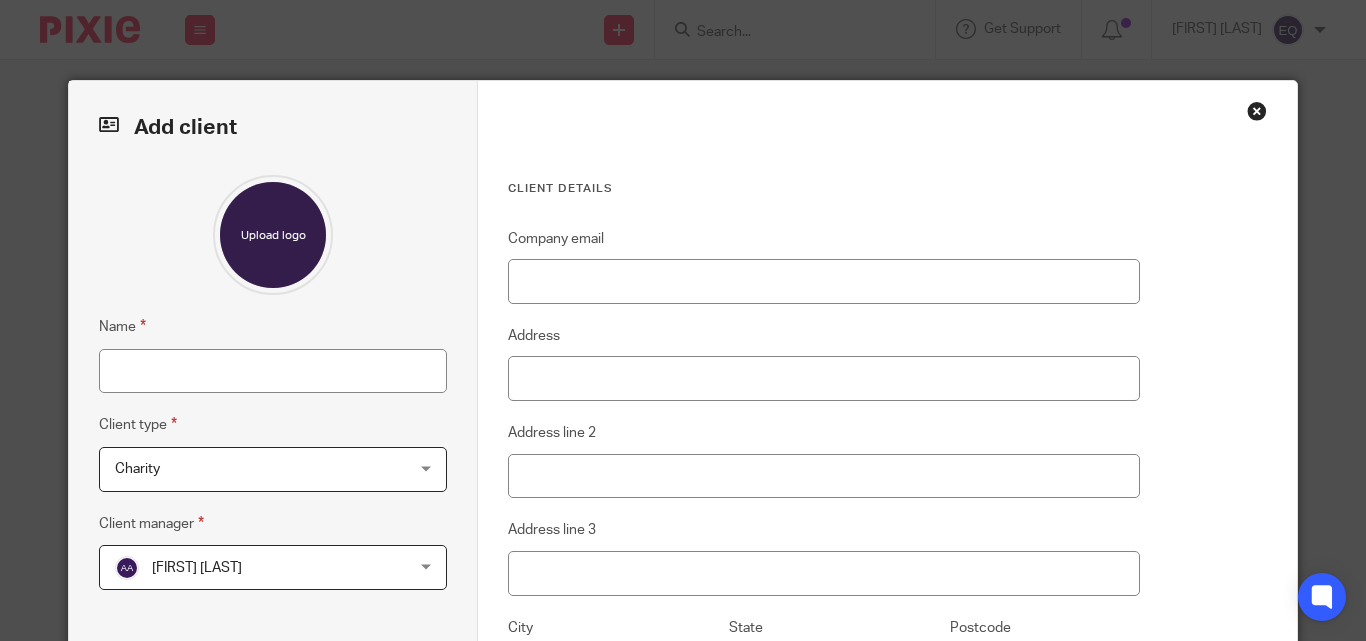 scroll, scrollTop: 0, scrollLeft: 0, axis: both 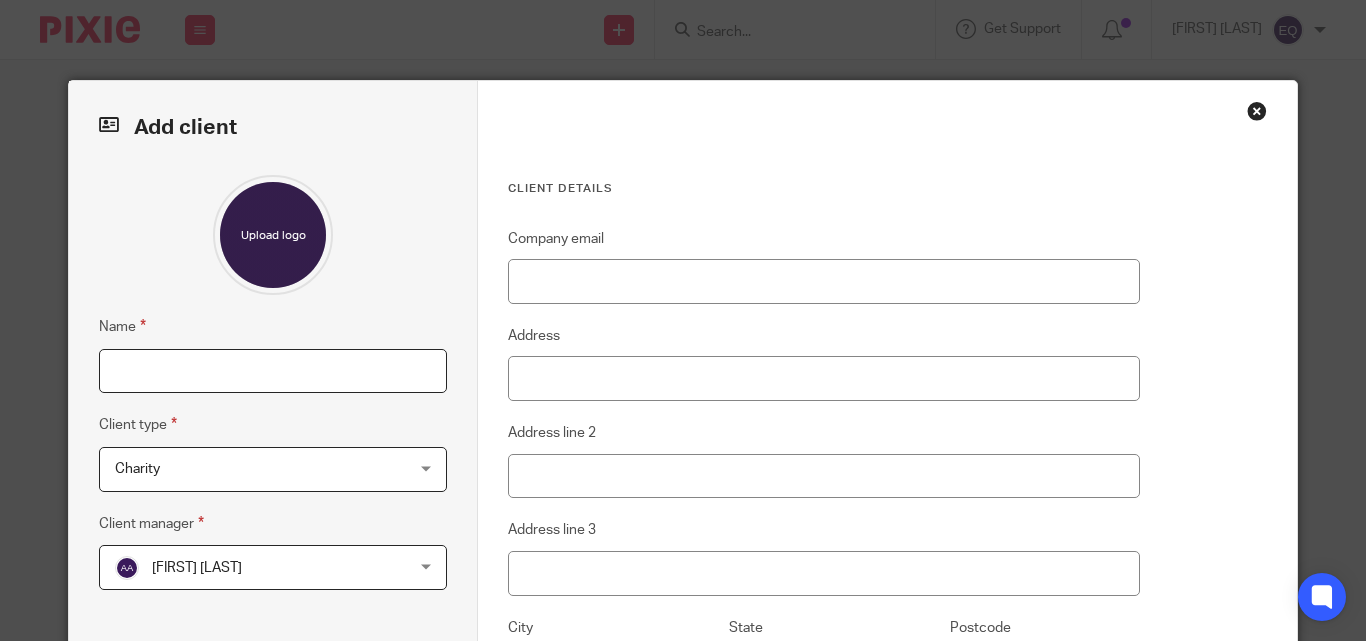 click on "Name" at bounding box center [273, 371] 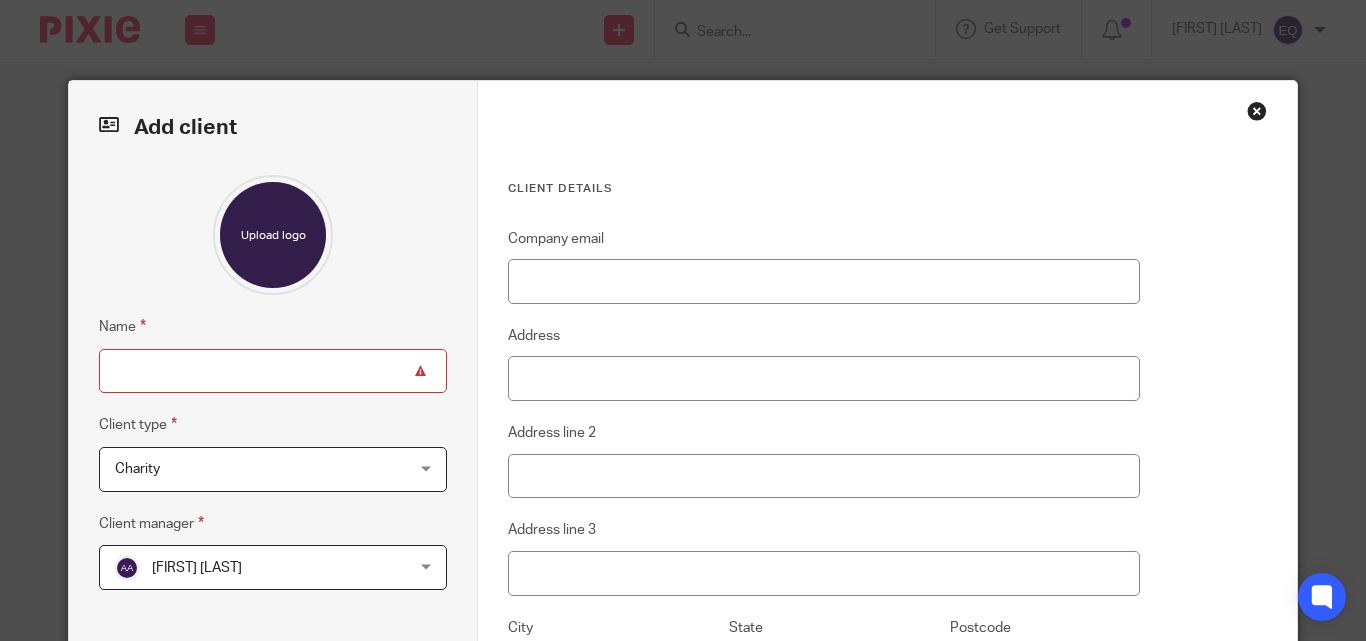 paste on "Medhanie Alem Eritrean Orthodox Church [CITY]" 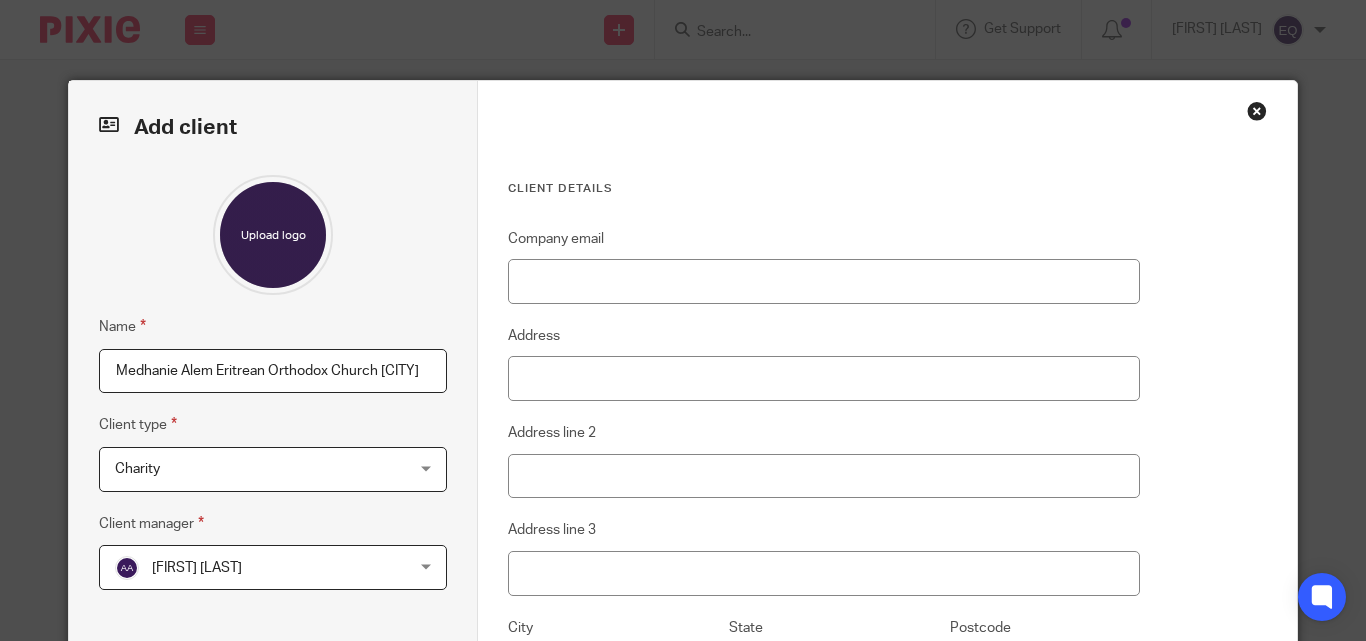 type on "Medhanie Alem Eritrean Orthodox Church [CITY]" 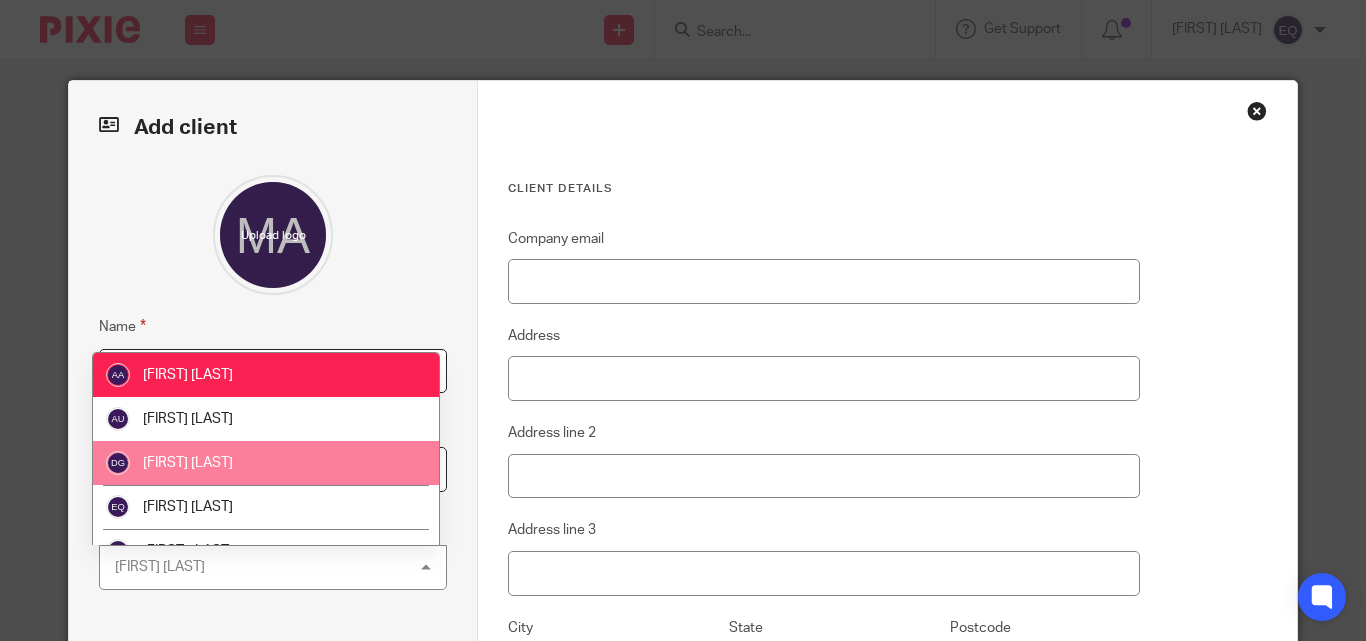 scroll, scrollTop: 28, scrollLeft: 0, axis: vertical 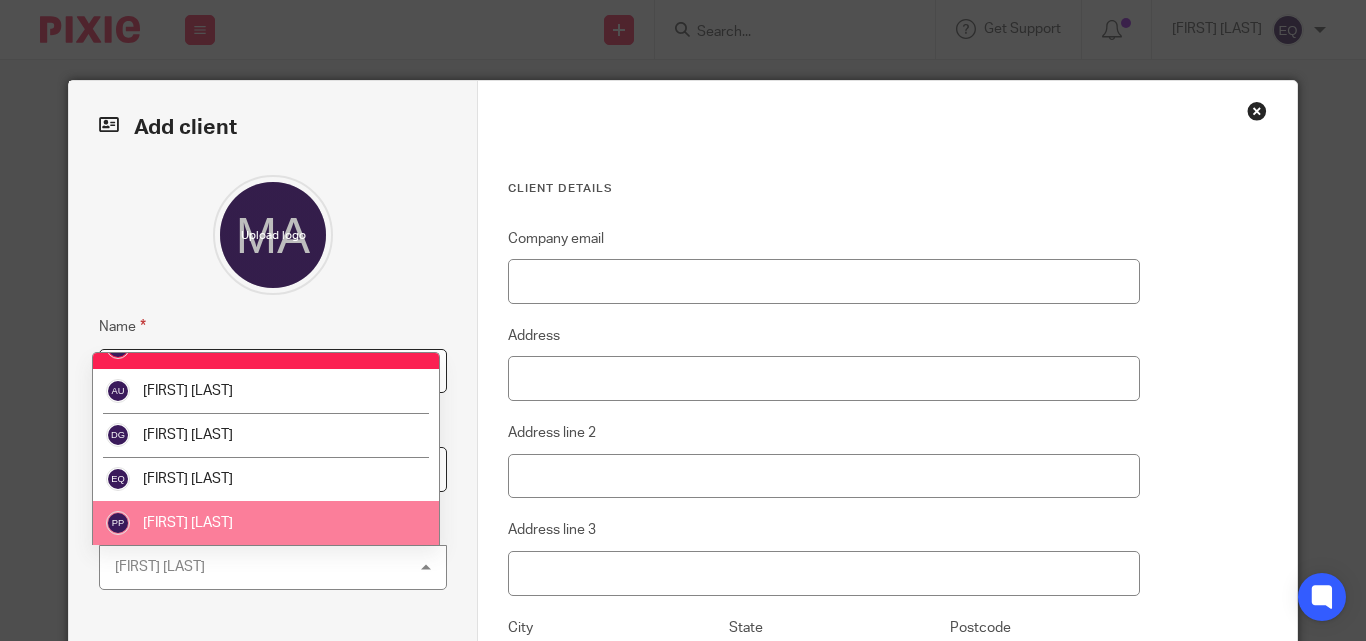 click on "[FIRST] [LAST]" at bounding box center [266, 523] 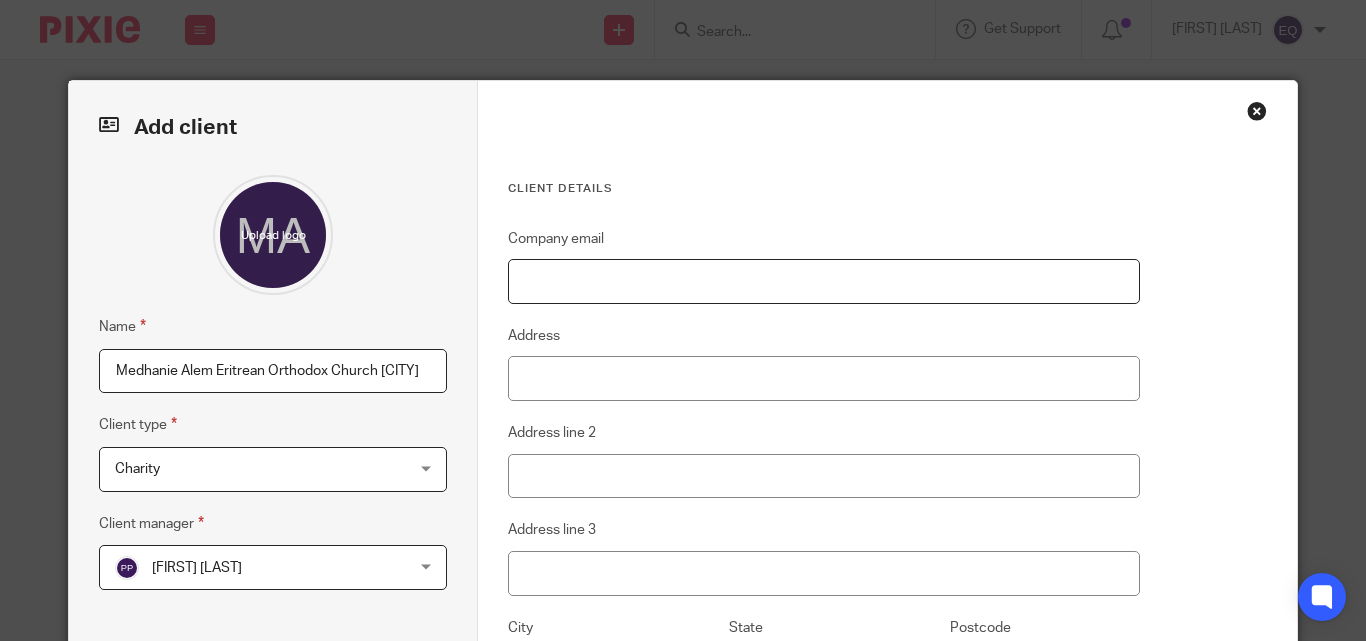 click on "Company email" at bounding box center [824, 281] 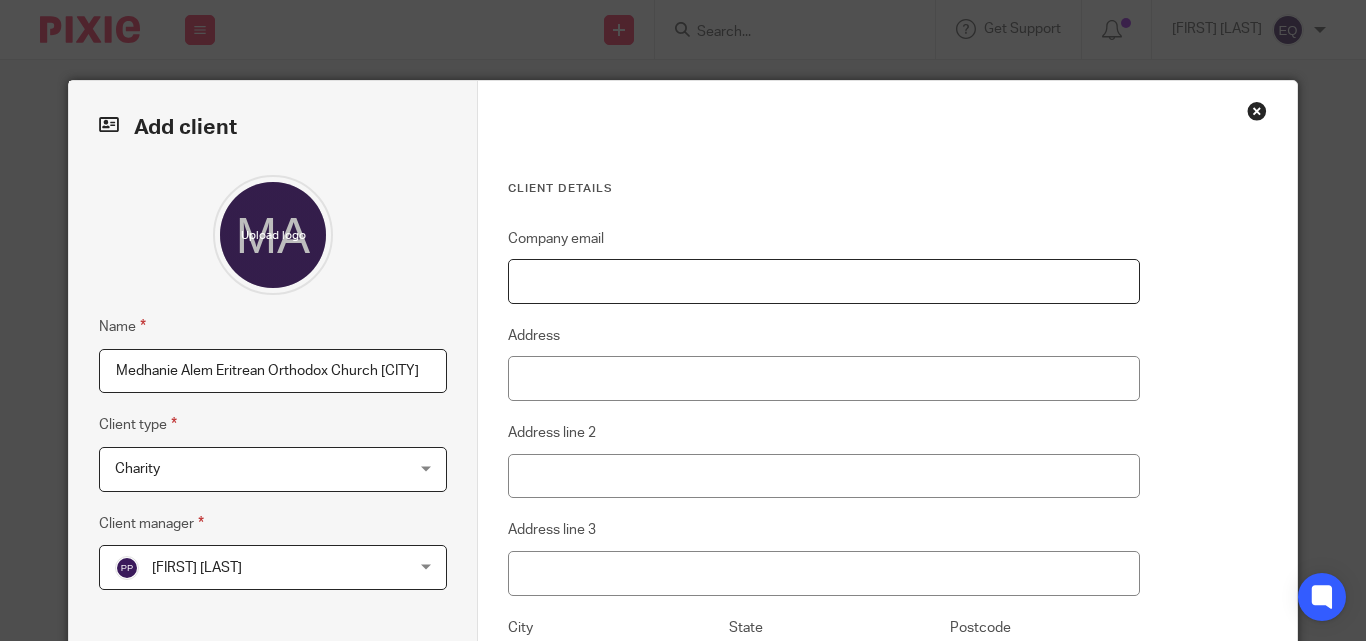 paste on "<michaelslsf@gmail.com>" 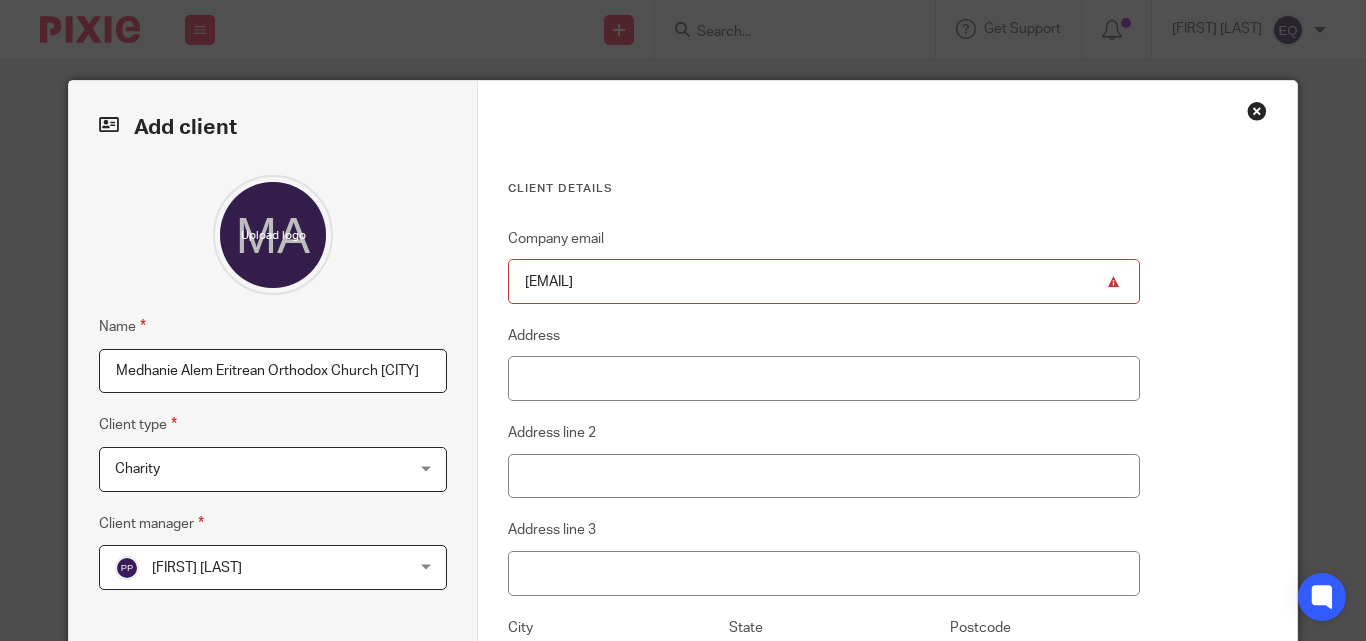 click on "<michaelslsf@gmail.com" at bounding box center (824, 281) 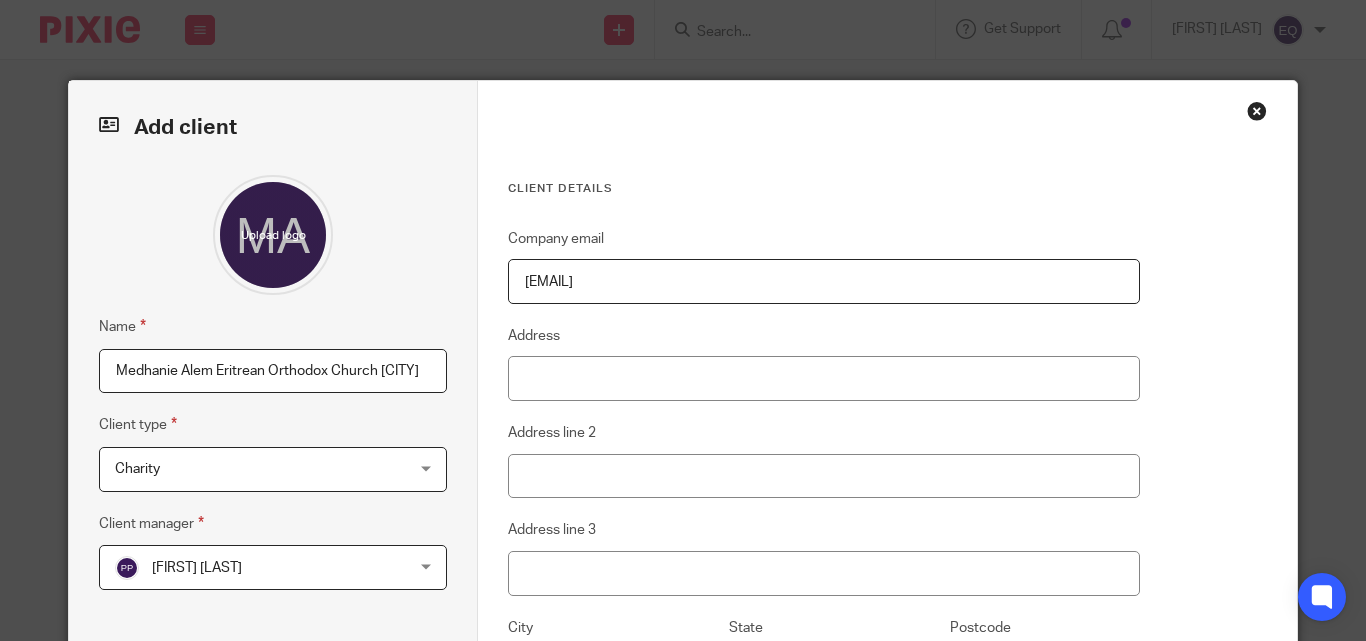 type on "michaelslsf@gmail.com" 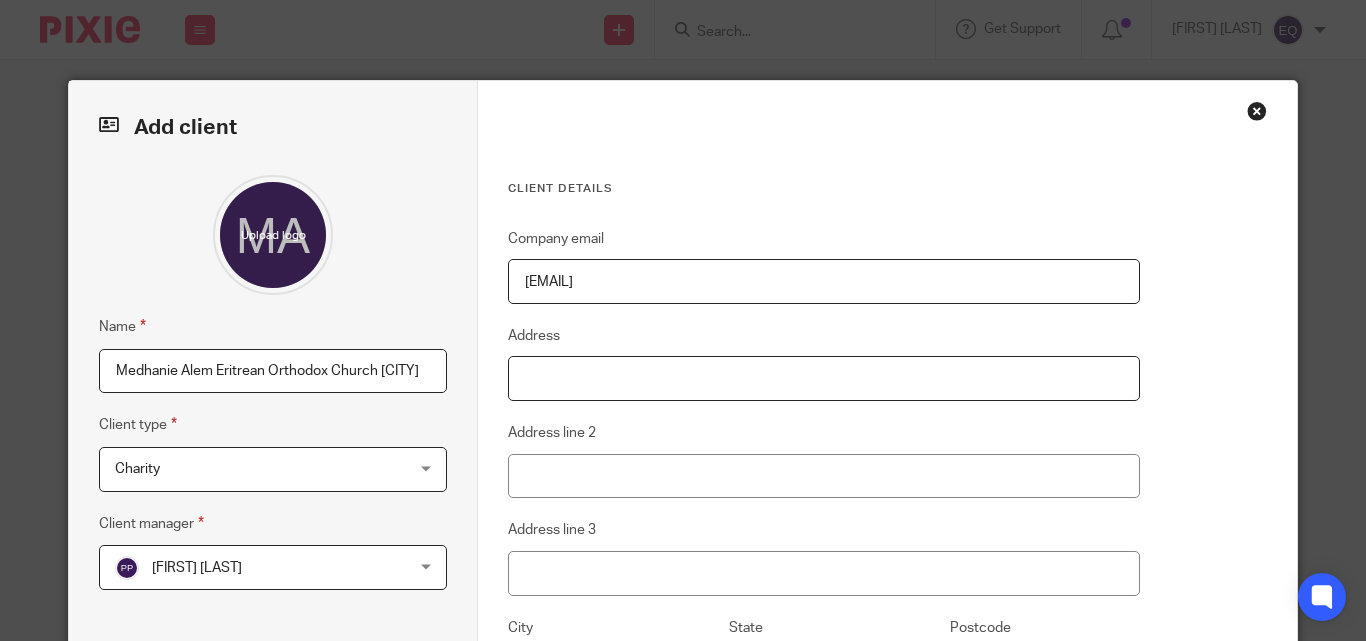 click on "Address" at bounding box center [824, 378] 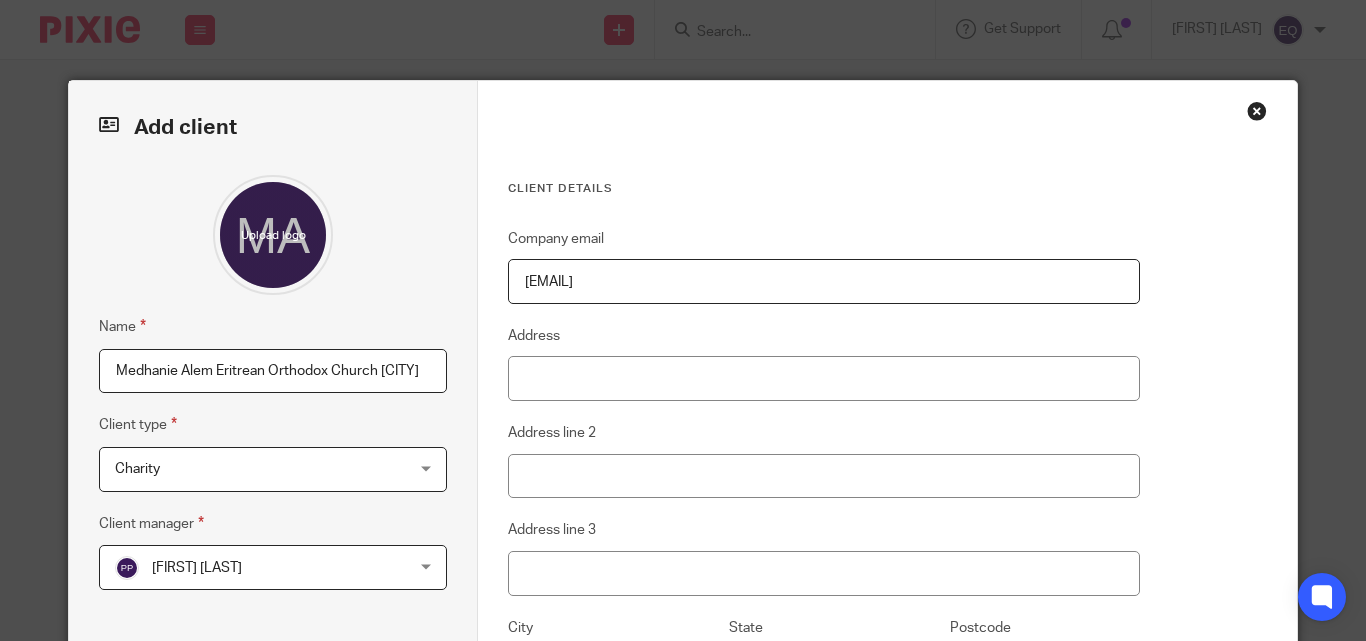 click on "Client details" at bounding box center [824, 189] 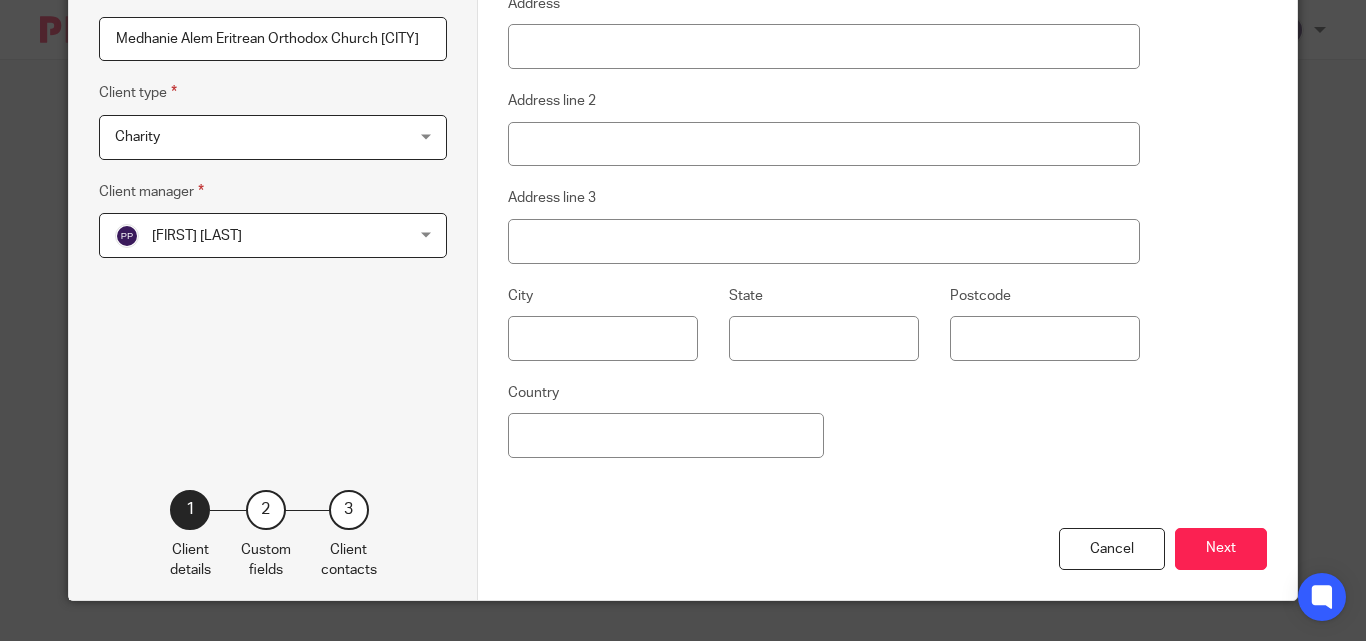 scroll, scrollTop: 372, scrollLeft: 0, axis: vertical 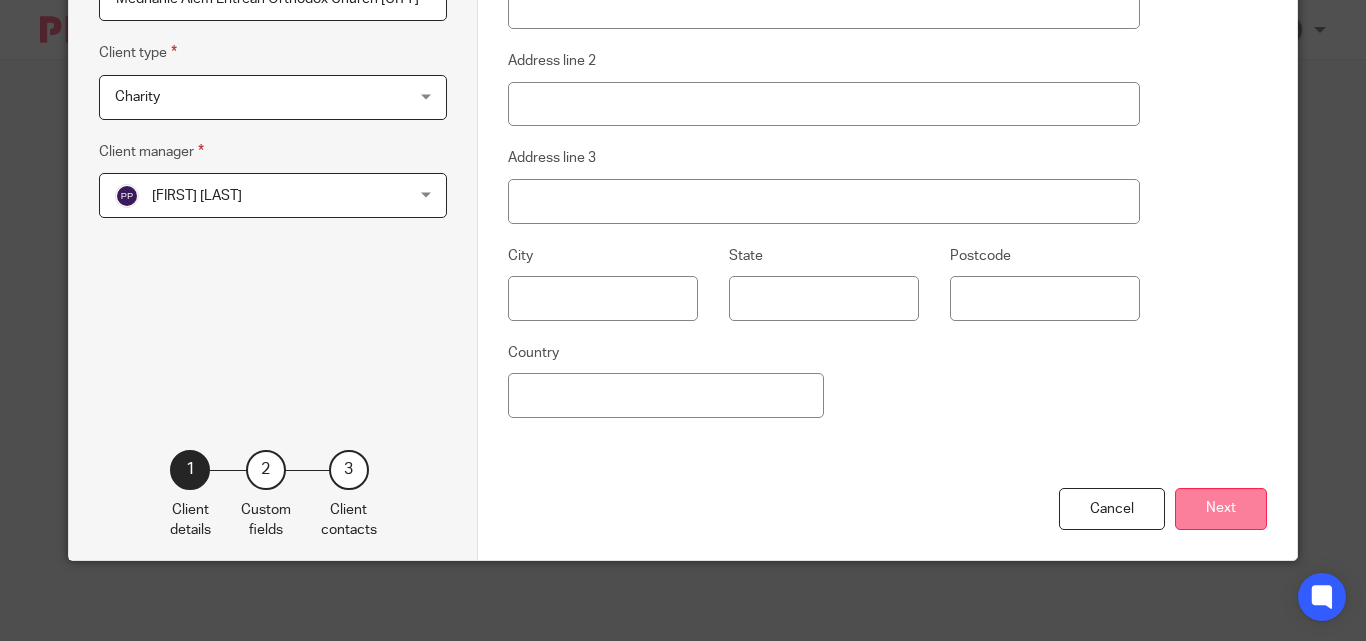 click on "Next" at bounding box center [1221, 509] 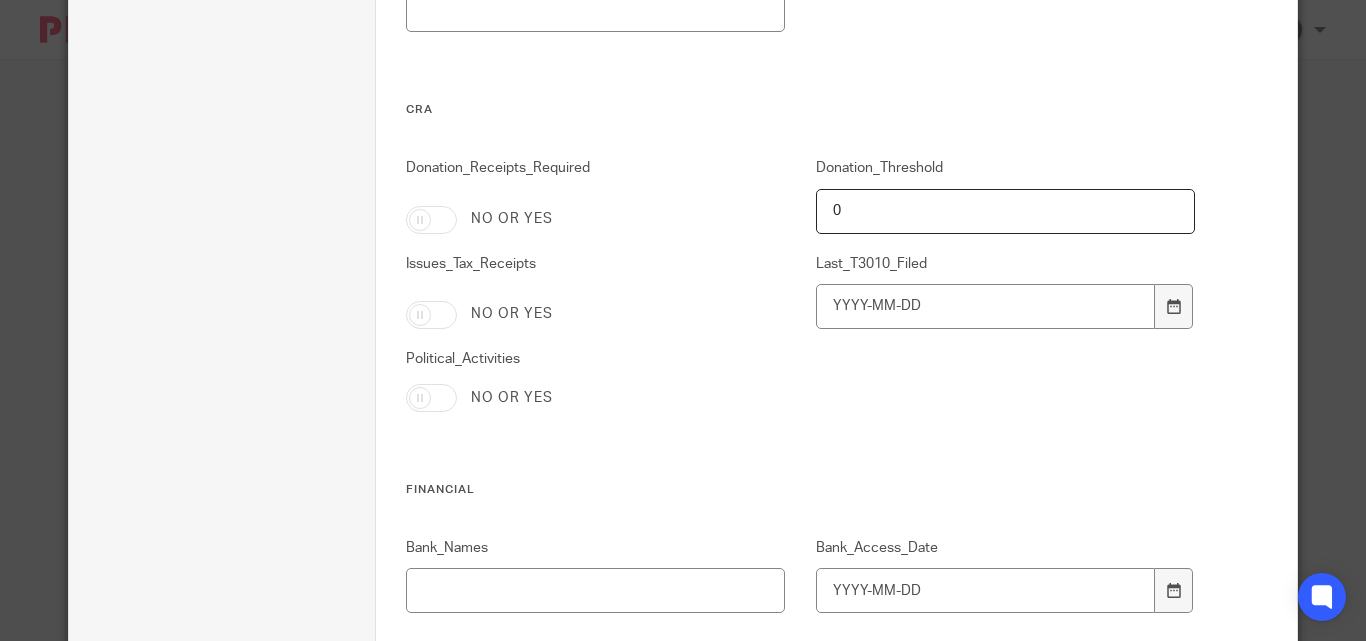 scroll, scrollTop: 1986, scrollLeft: 0, axis: vertical 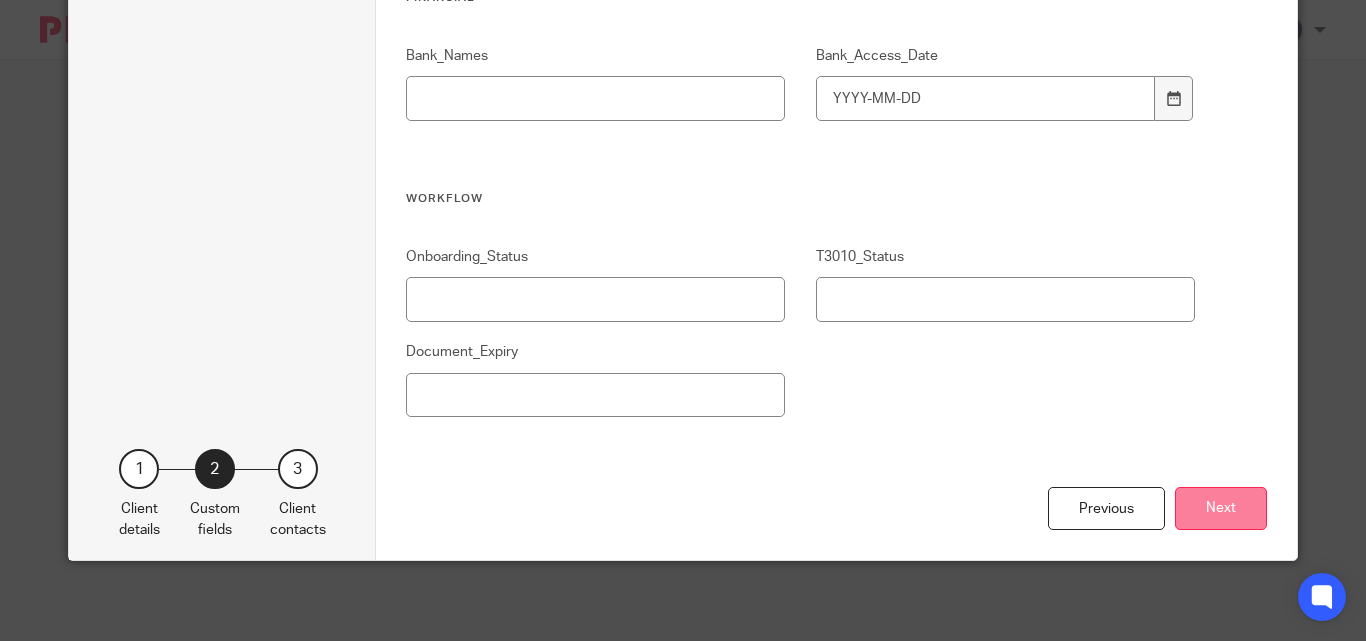 click on "Next" at bounding box center [1221, 508] 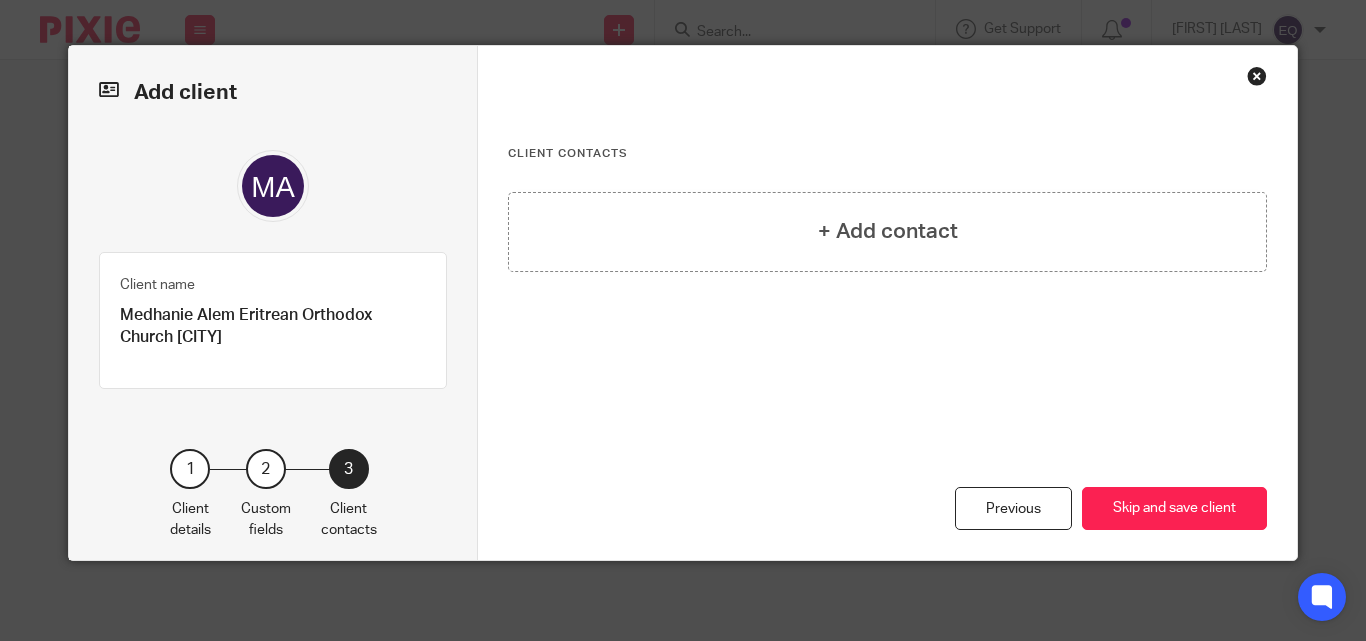 scroll, scrollTop: 35, scrollLeft: 0, axis: vertical 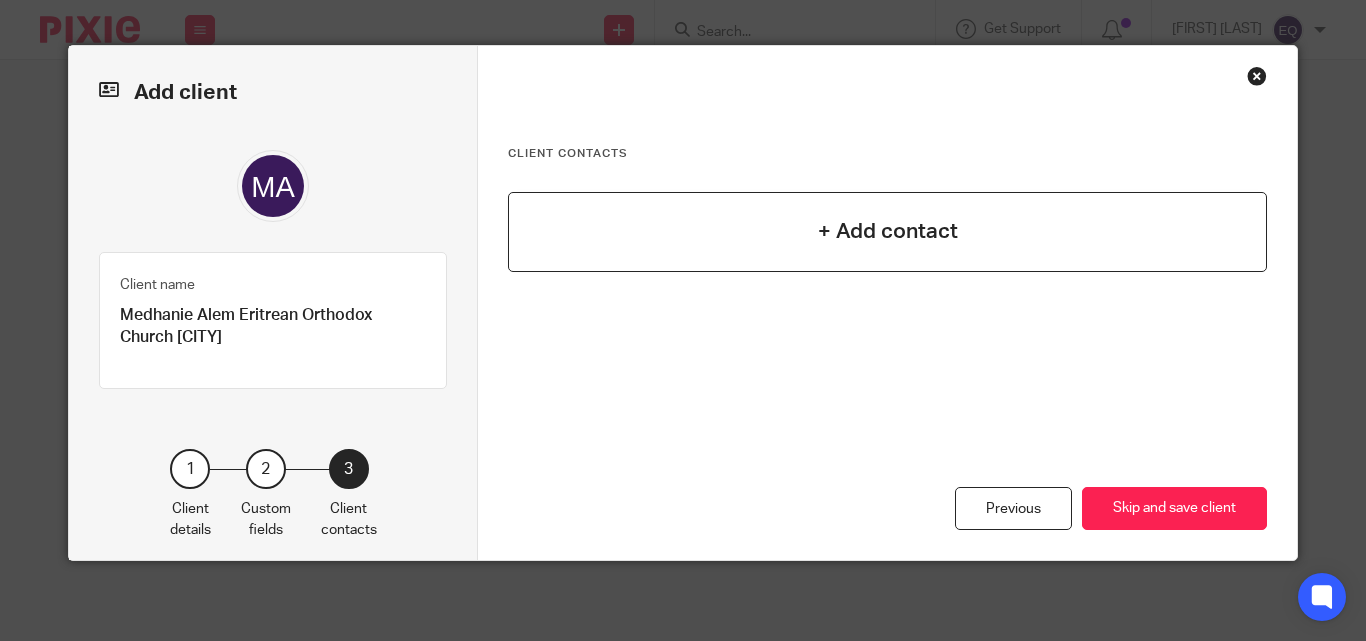 click on "+ Add contact" at bounding box center (887, 232) 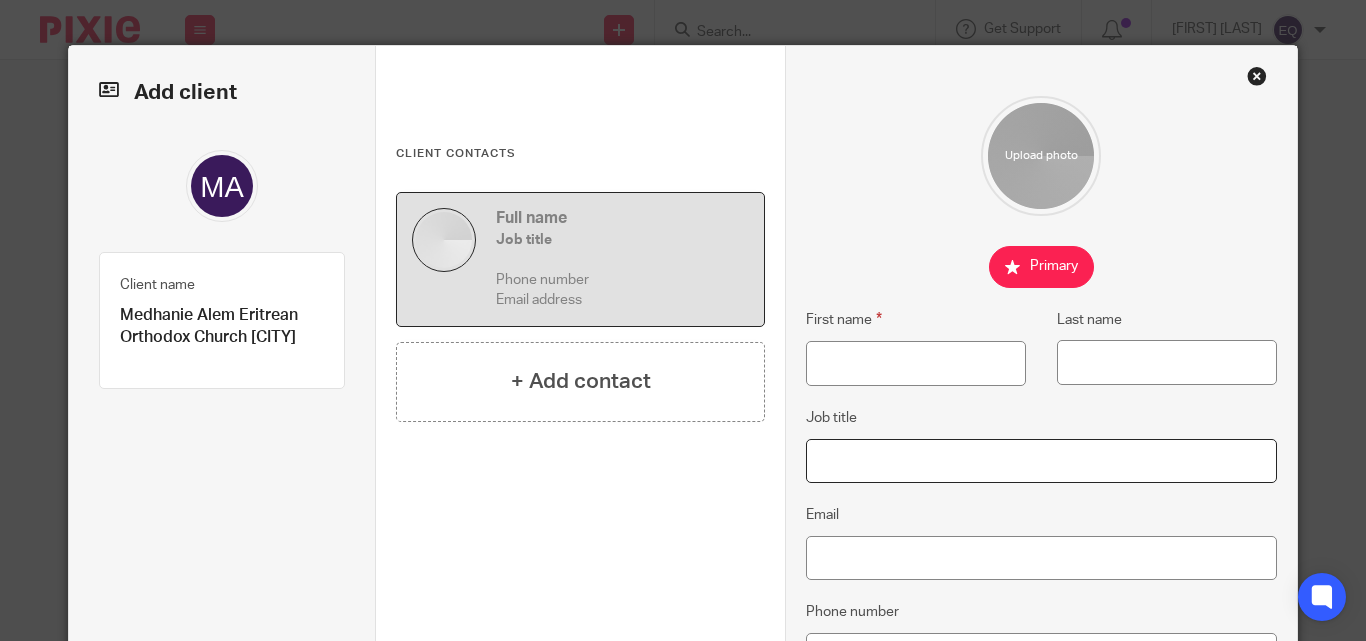 click on "Job title" at bounding box center [1041, 461] 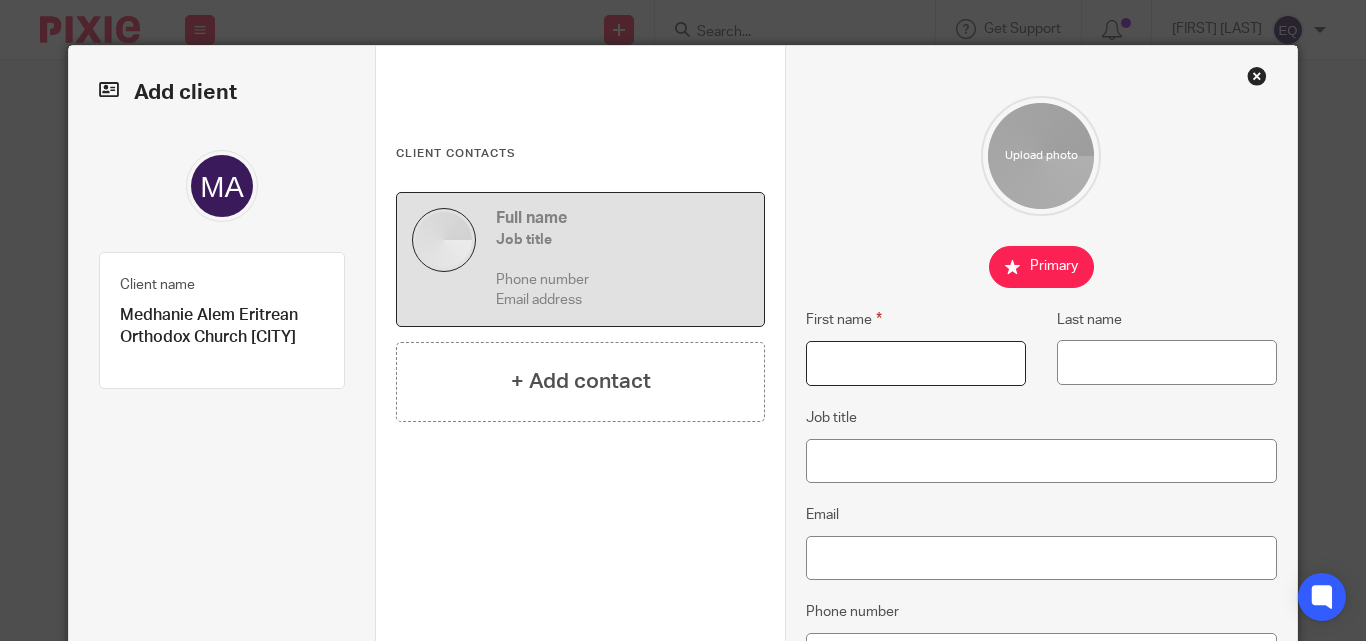 click on "First name" at bounding box center [916, 363] 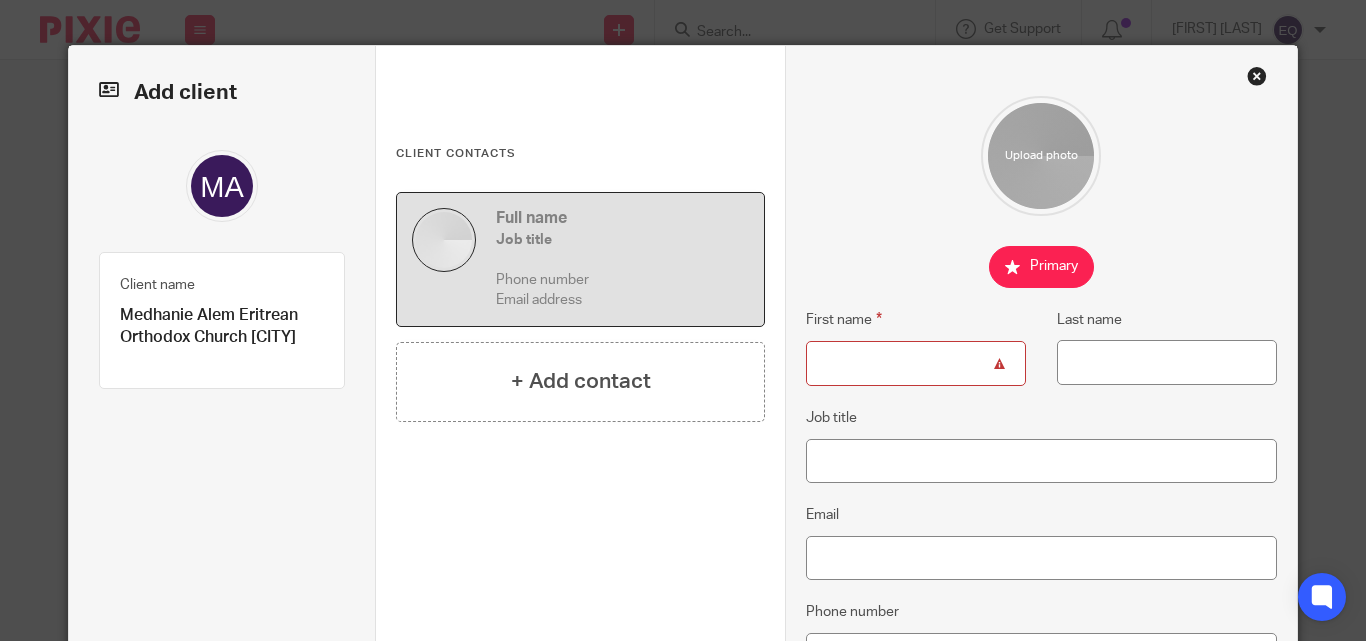 paste on "Michael Tekeste" 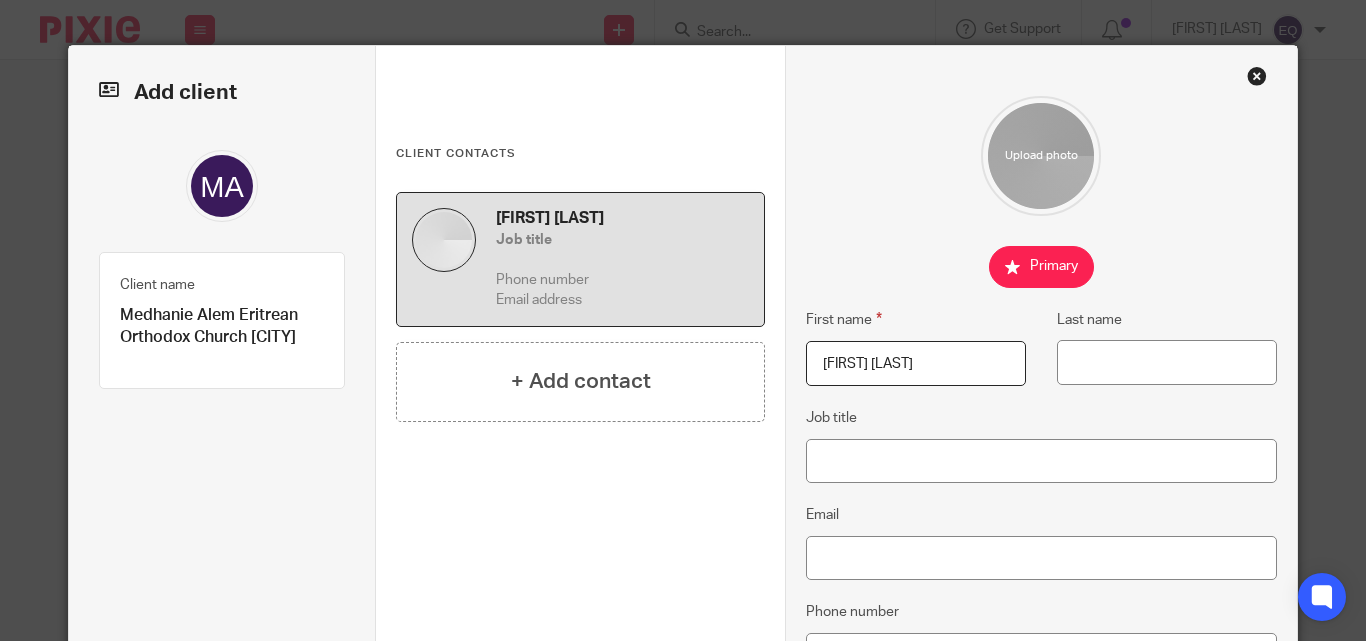 click on "Michael Tekeste" at bounding box center (916, 363) 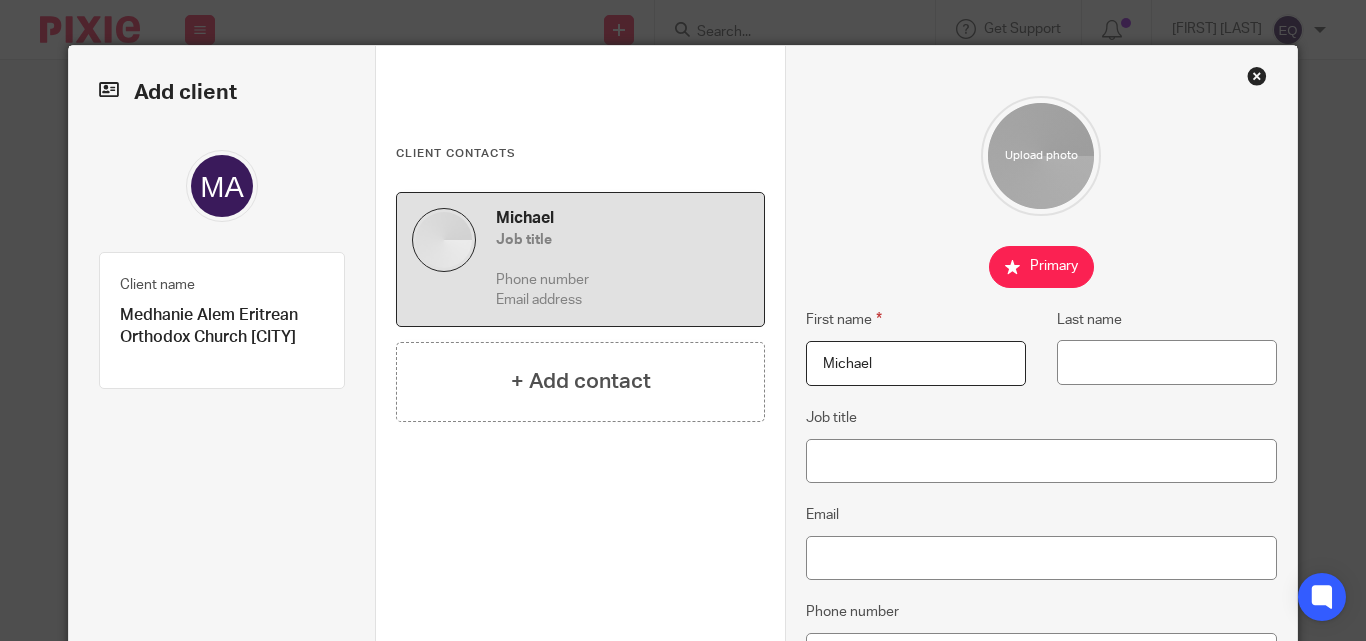type on "Michael" 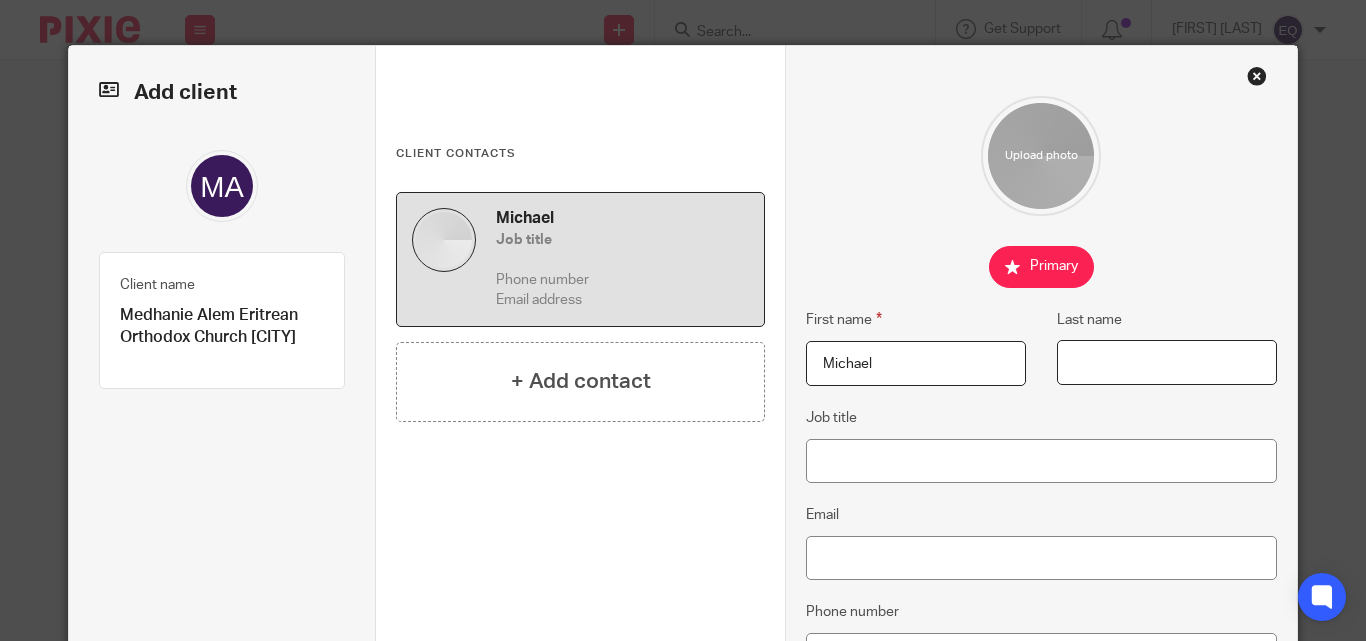 click on "Last name" at bounding box center (1167, 362) 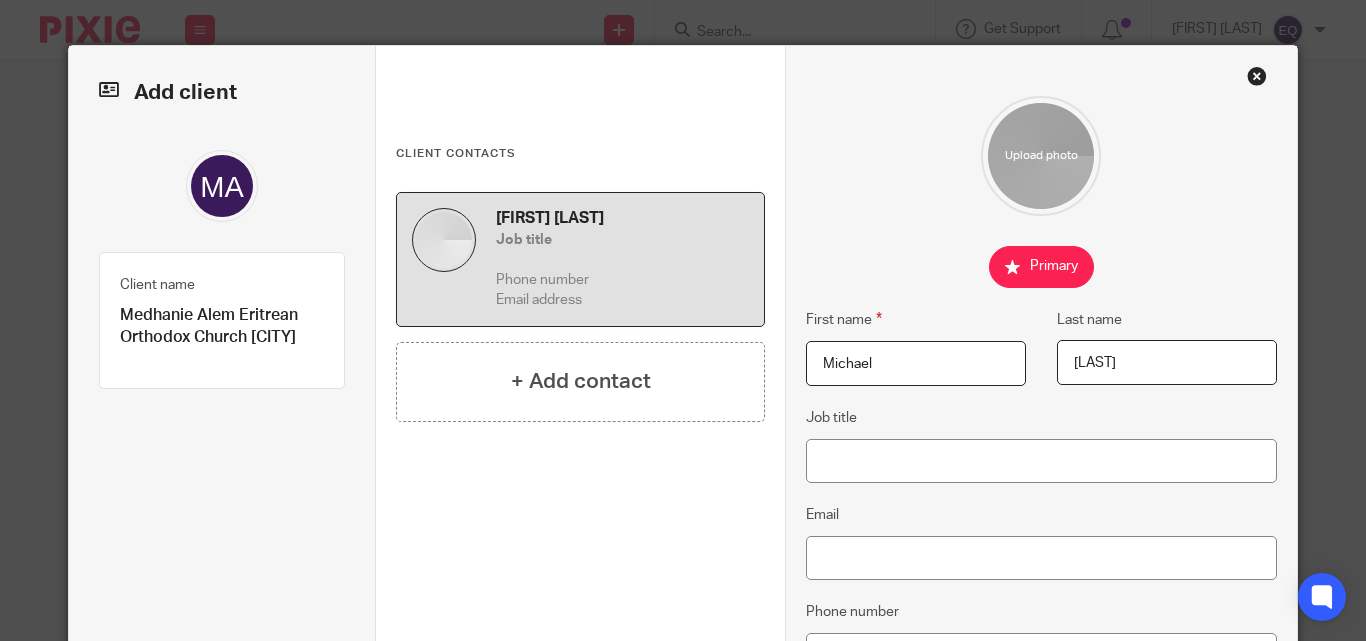 click on "Tekeste" at bounding box center (1167, 362) 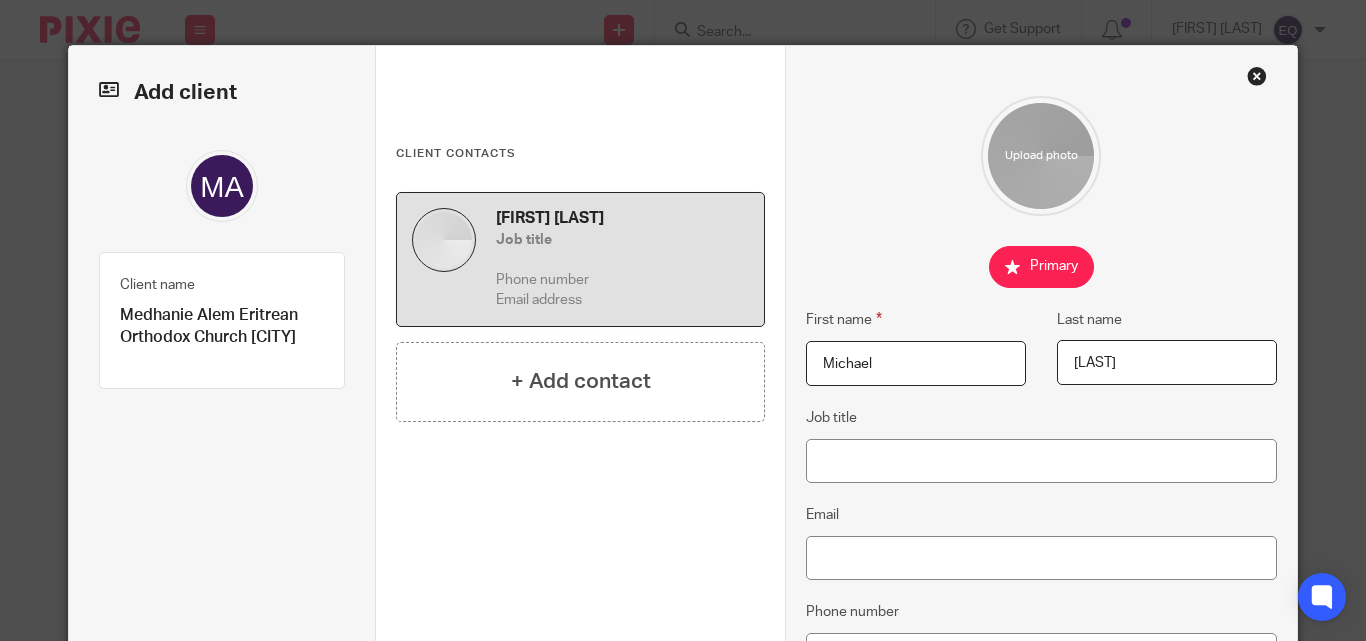 type on "Tekeste" 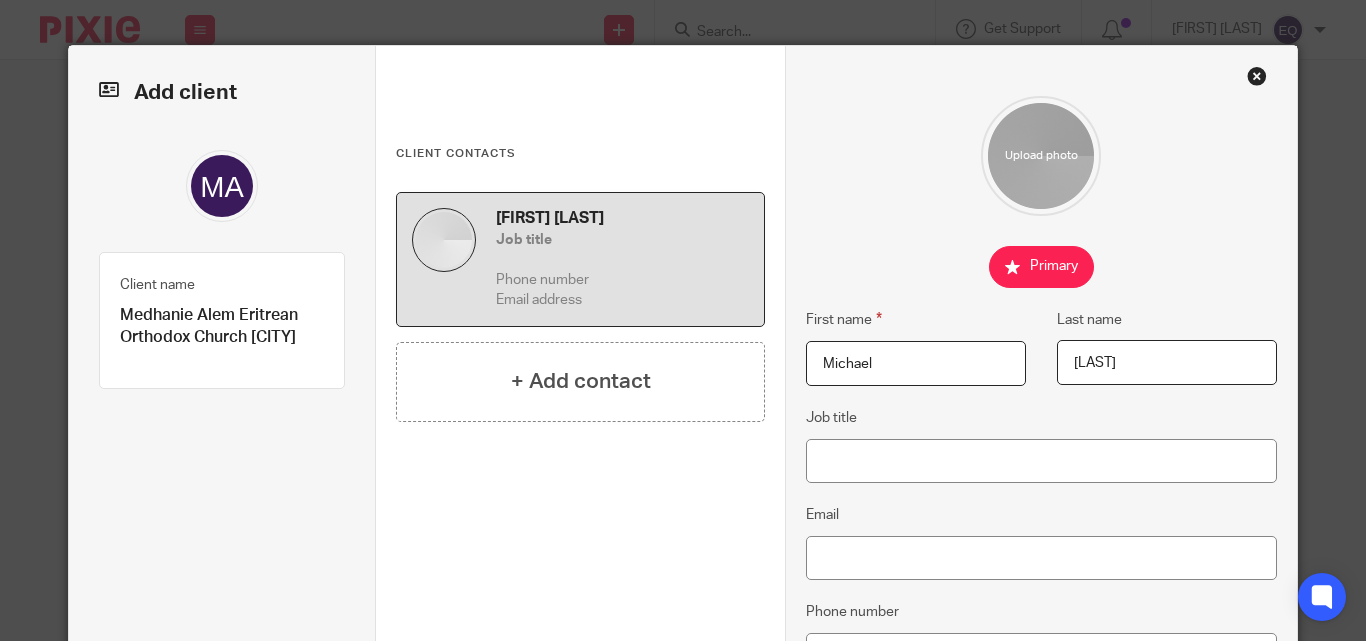 click on "Michael" at bounding box center [916, 363] 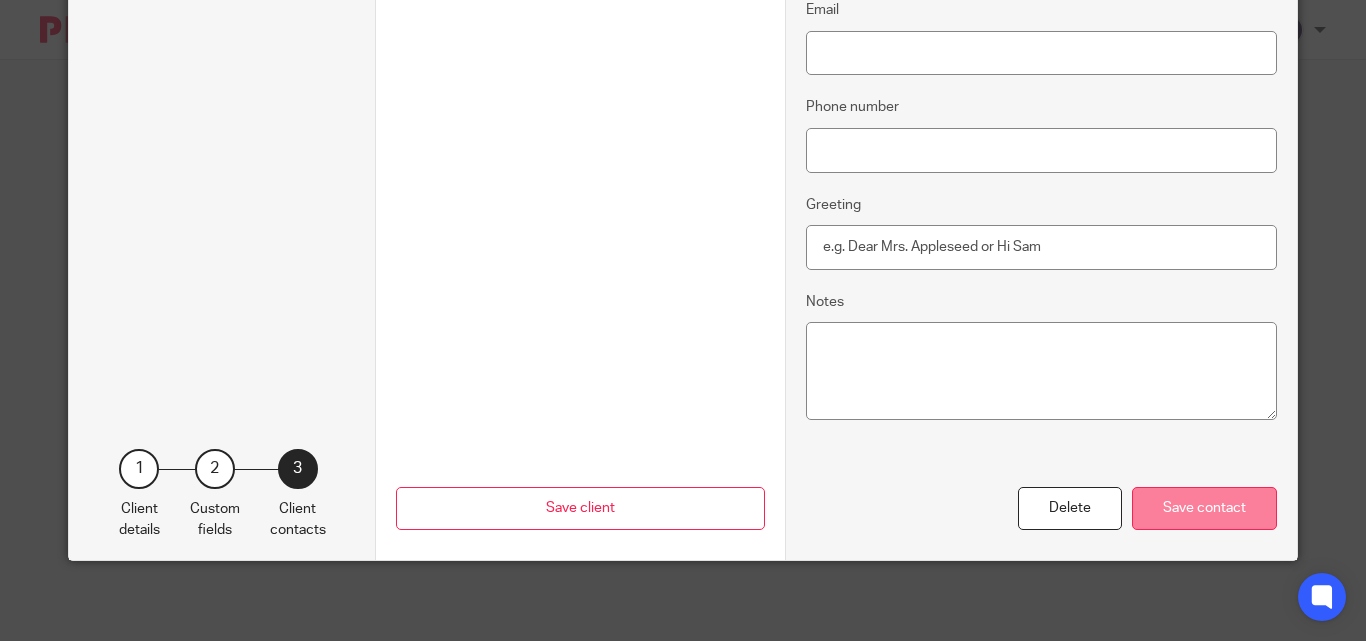 click on "Save contact" at bounding box center (1204, 508) 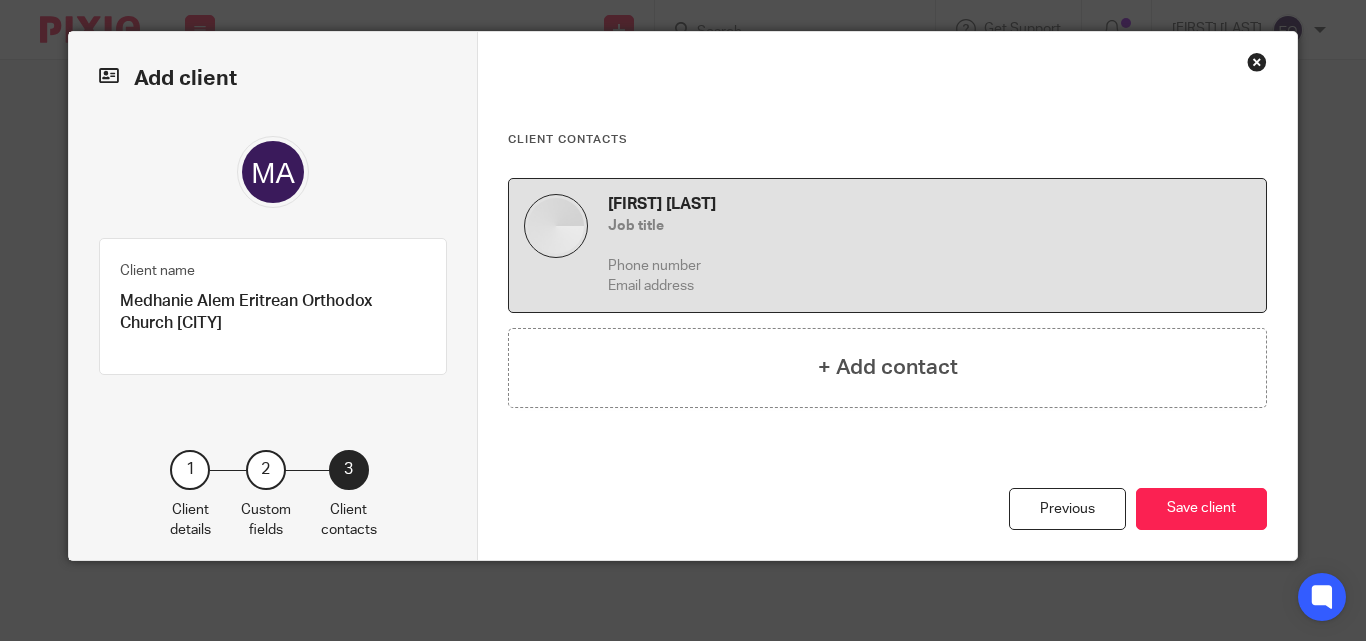 scroll, scrollTop: 49, scrollLeft: 0, axis: vertical 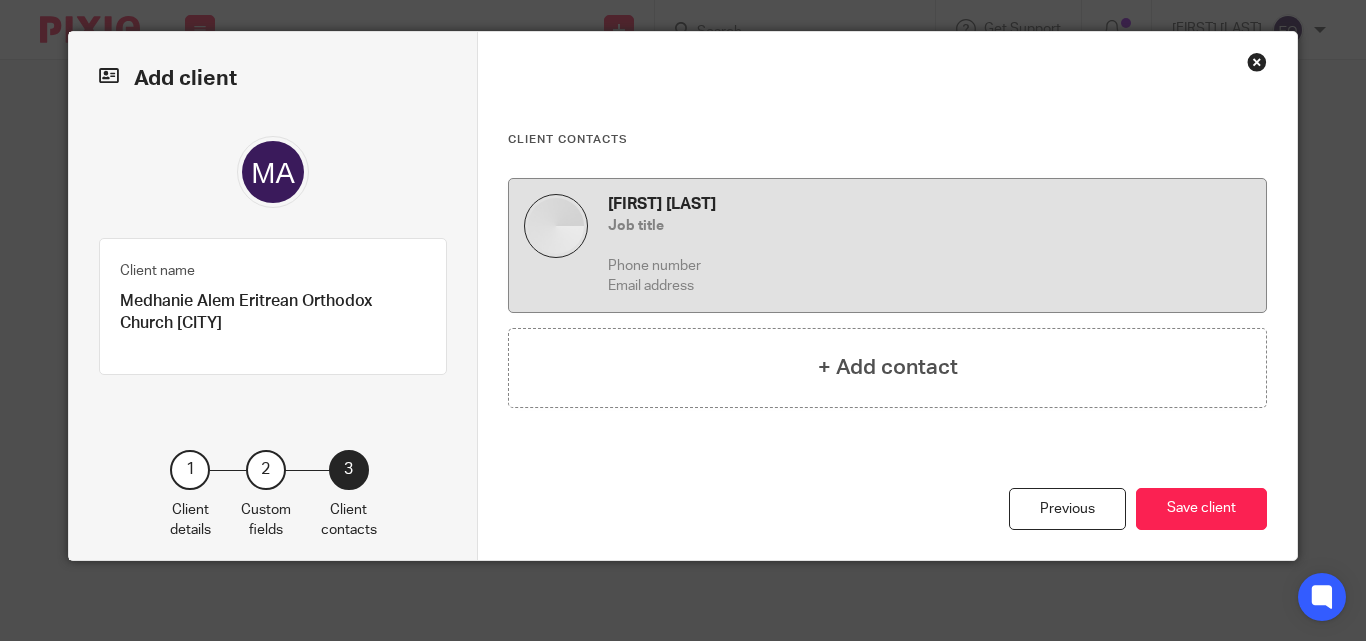 click on "Email address" at bounding box center (929, 286) 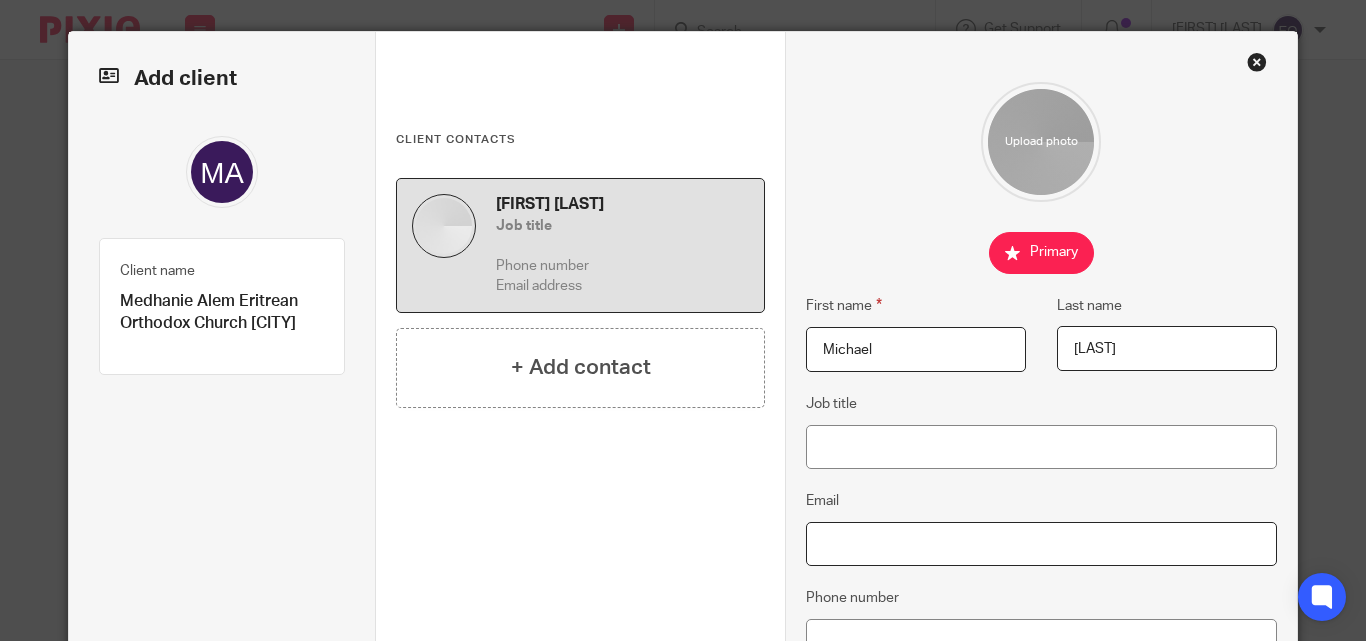 click on "Email" at bounding box center (1041, 544) 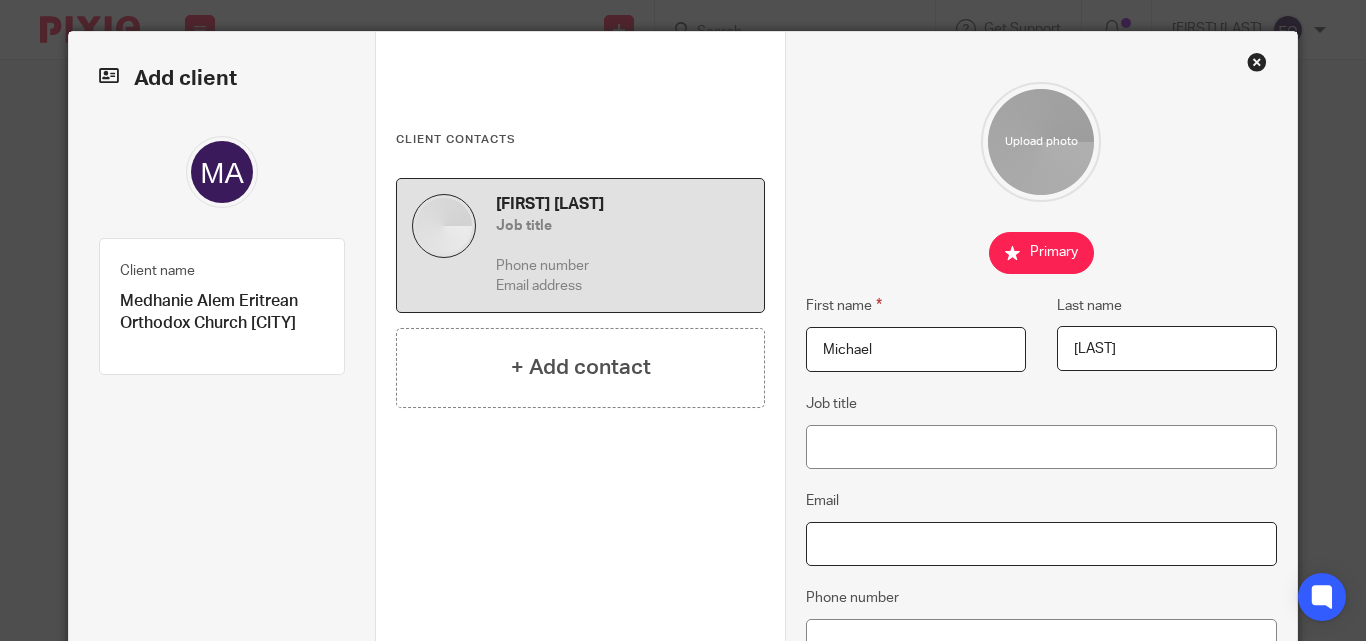 paste on "<michaelslsf@gmail.com>" 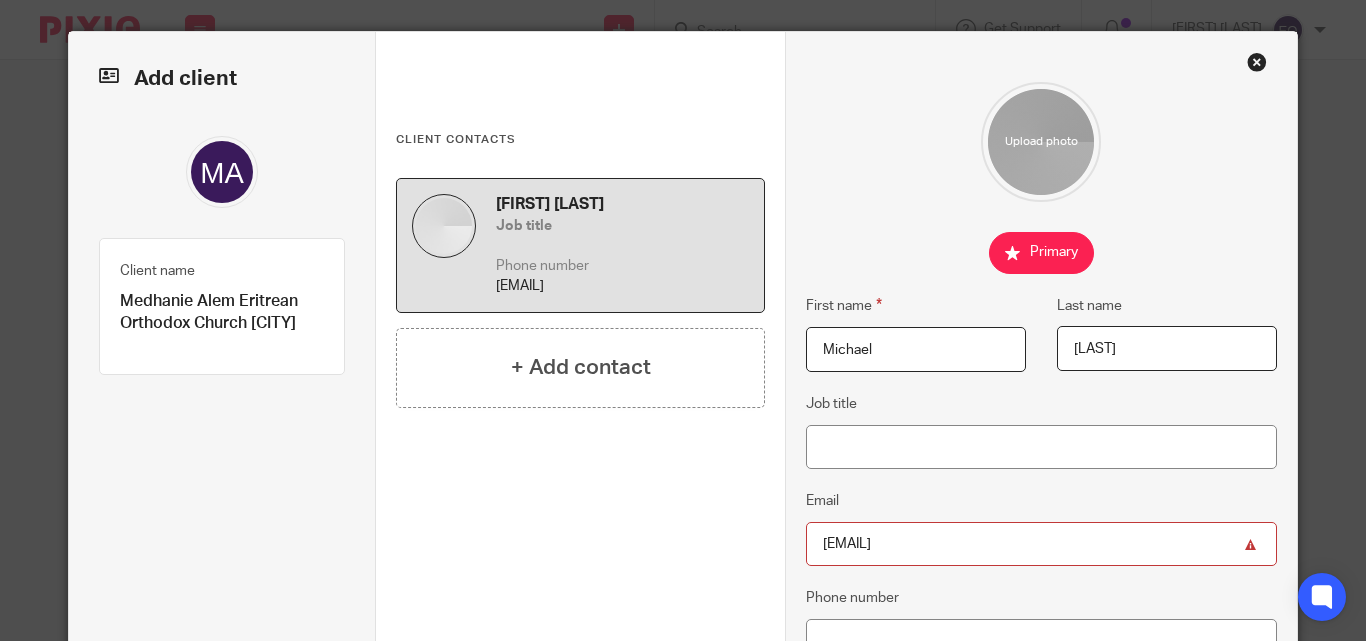click on "<michaelslsf@gmail.com" at bounding box center (1041, 544) 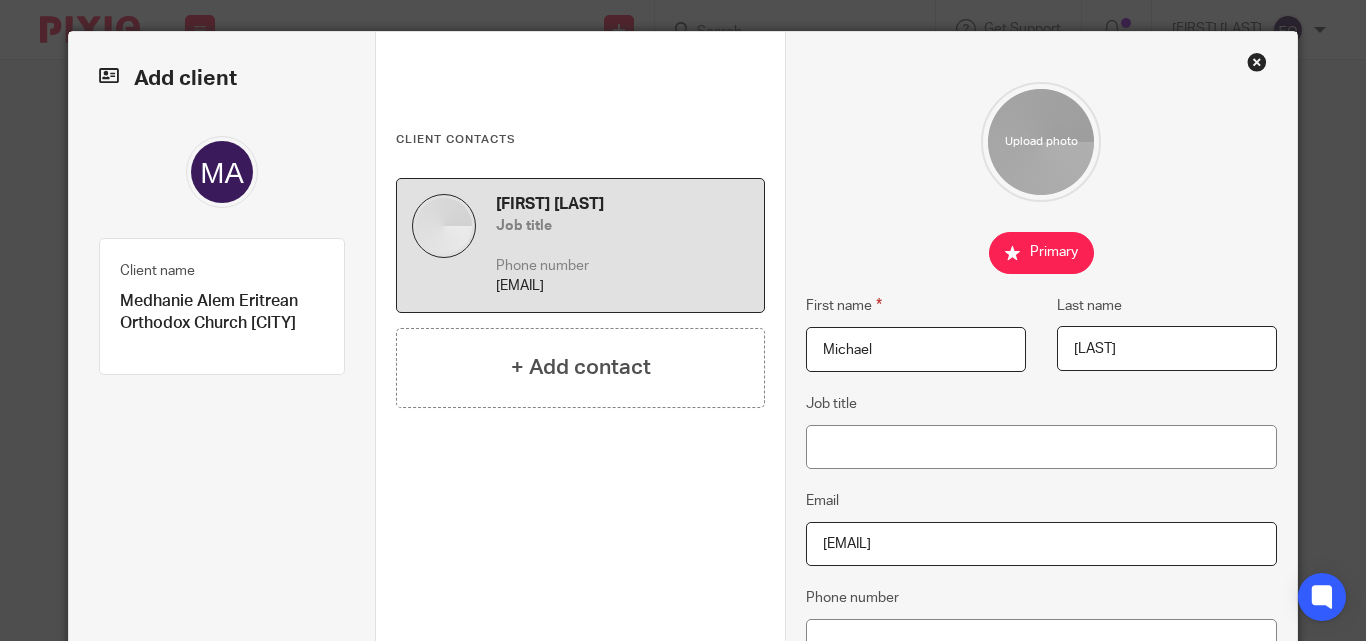 type on "[EMAIL]" 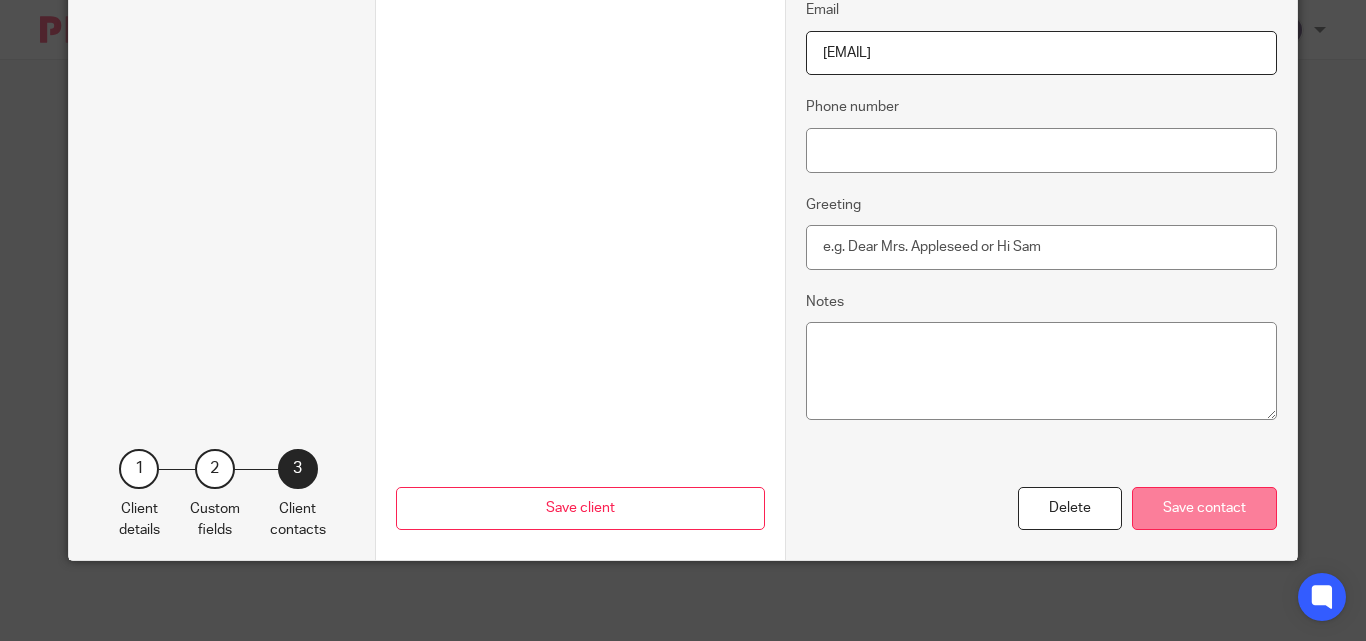 click on "Save contact" at bounding box center [1204, 508] 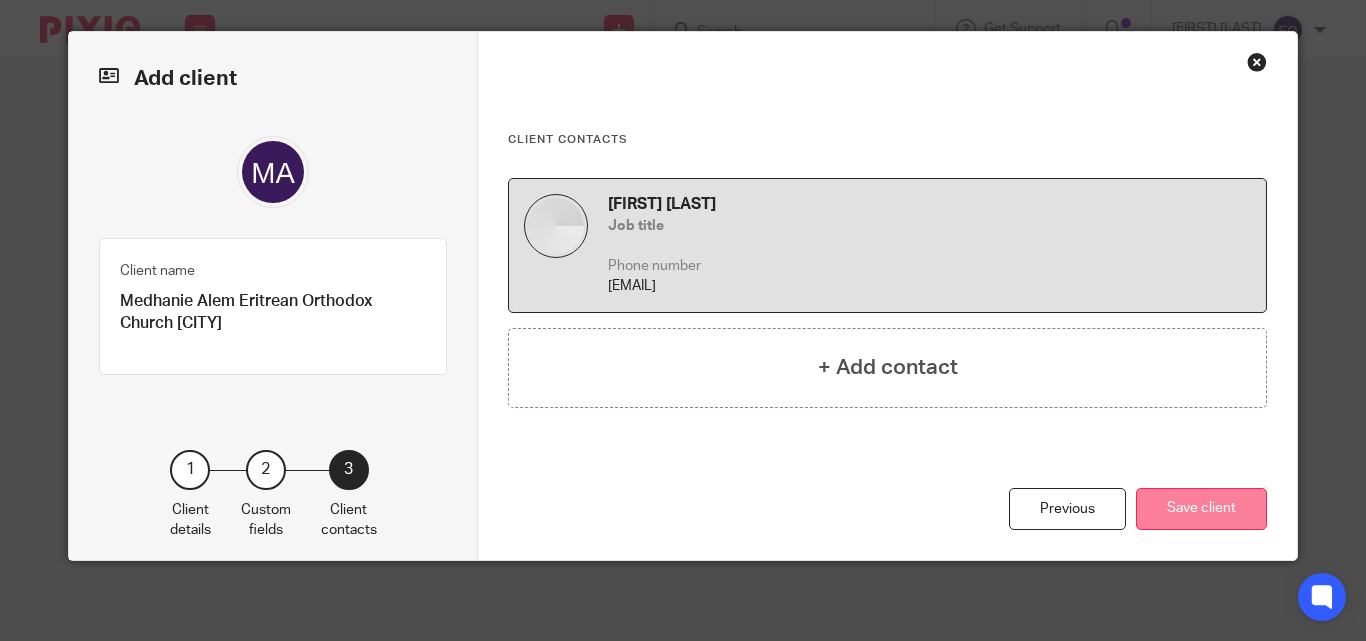 click on "Save client" at bounding box center (1201, 509) 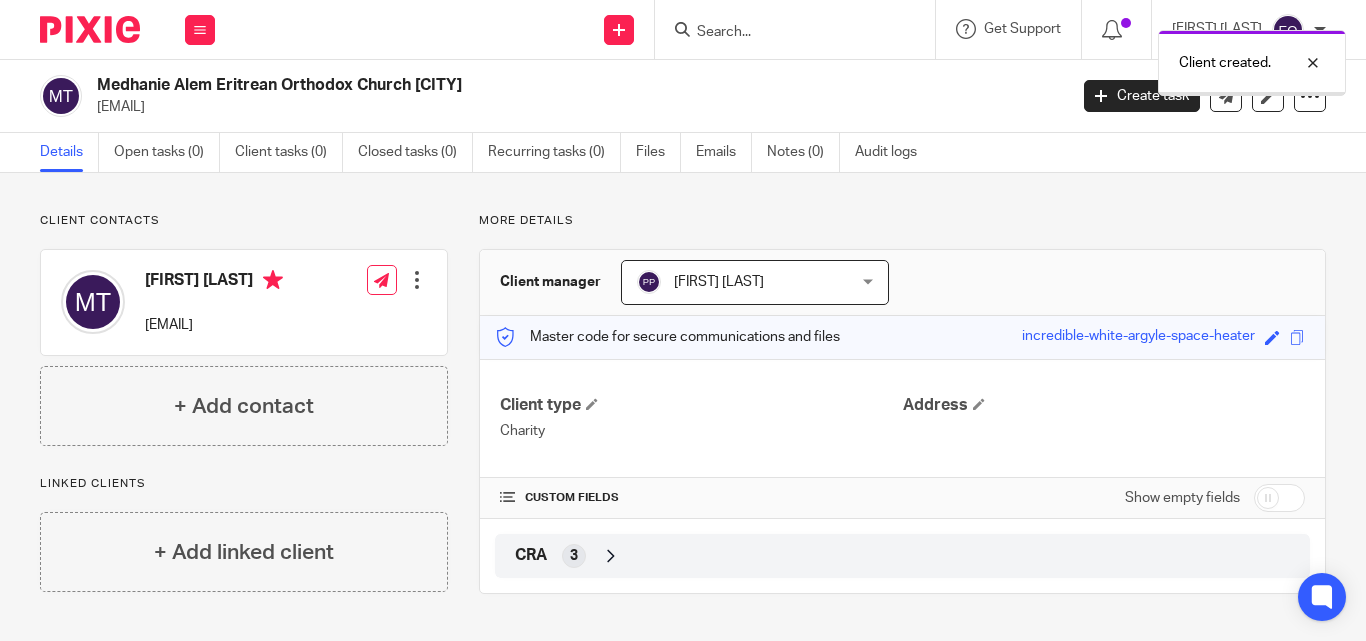 scroll, scrollTop: 0, scrollLeft: 0, axis: both 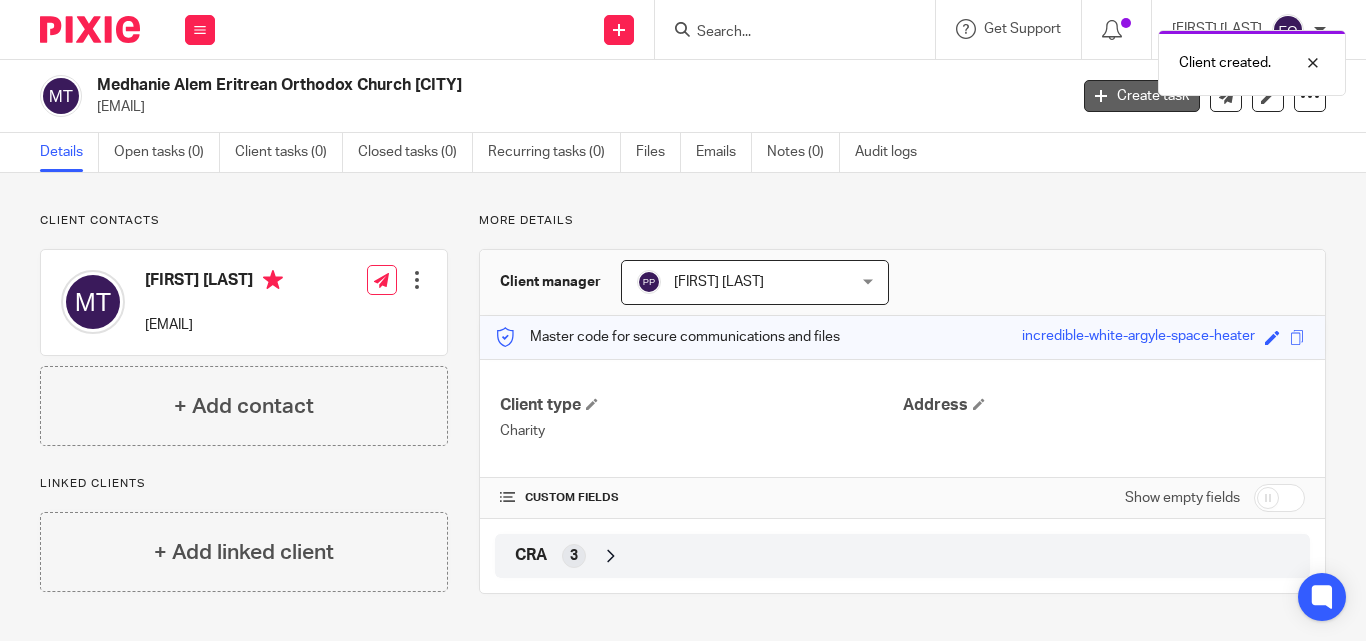 click on "Create task" at bounding box center (1142, 96) 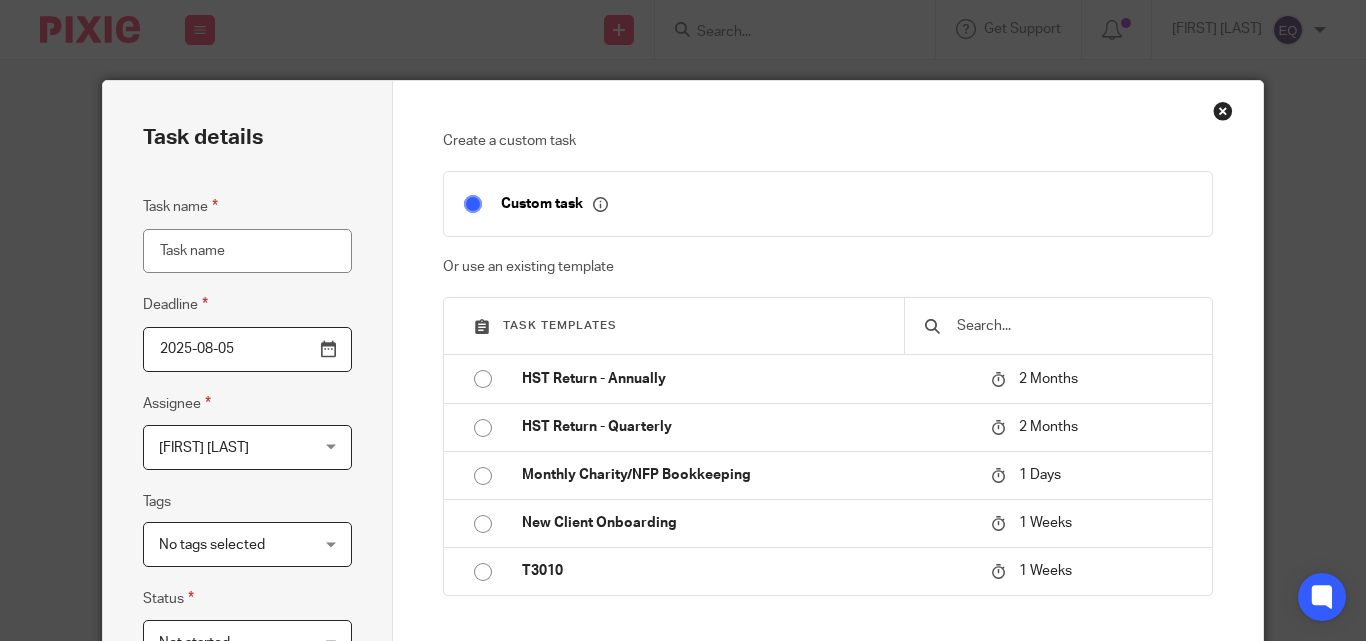 scroll, scrollTop: 0, scrollLeft: 0, axis: both 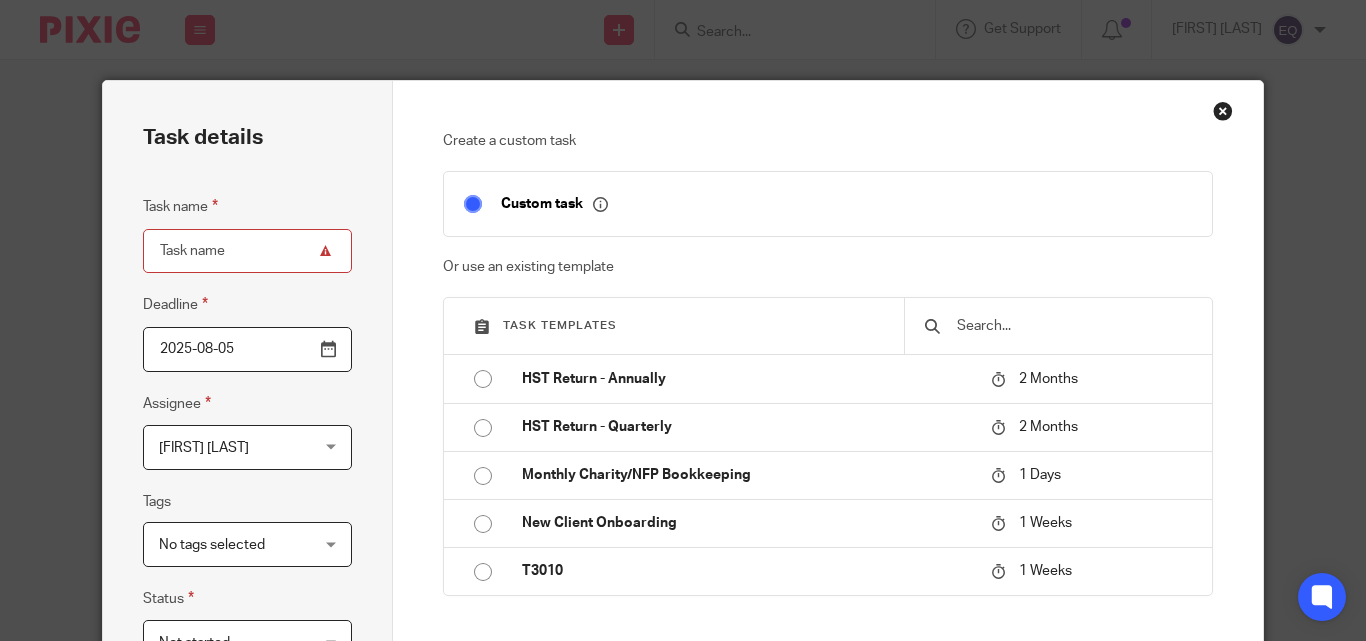 paste on "T3010 filings for 2023 and 2024" 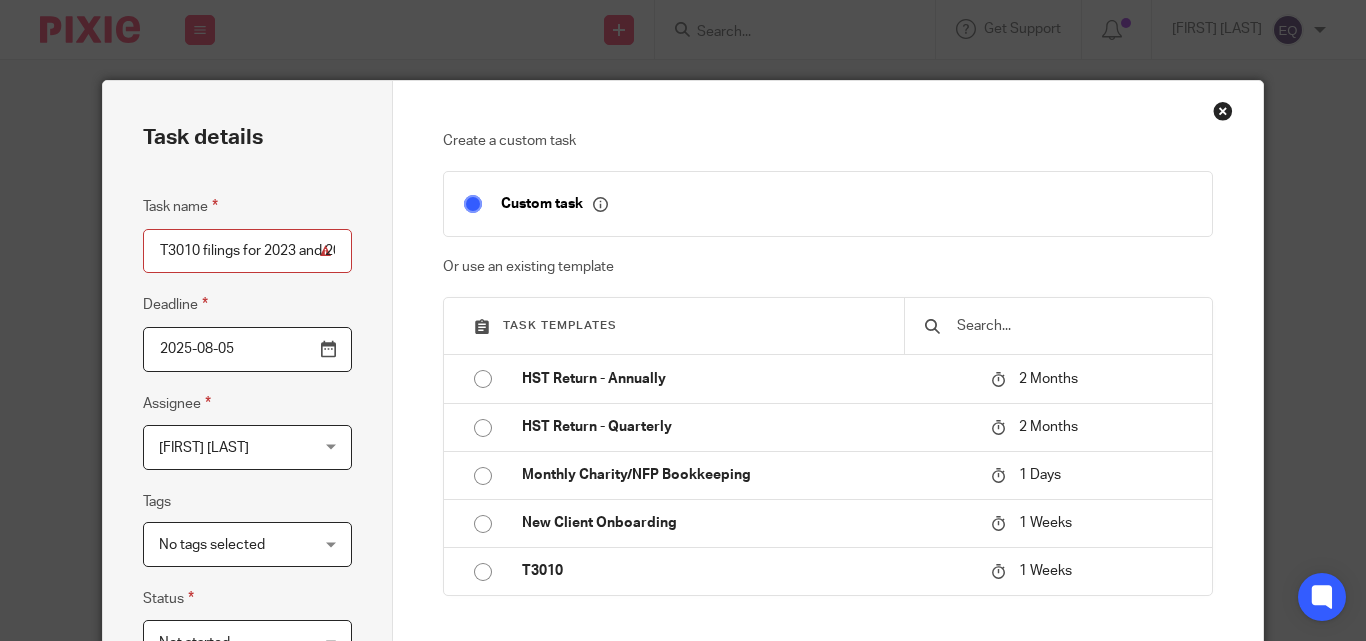 scroll, scrollTop: 0, scrollLeft: 29, axis: horizontal 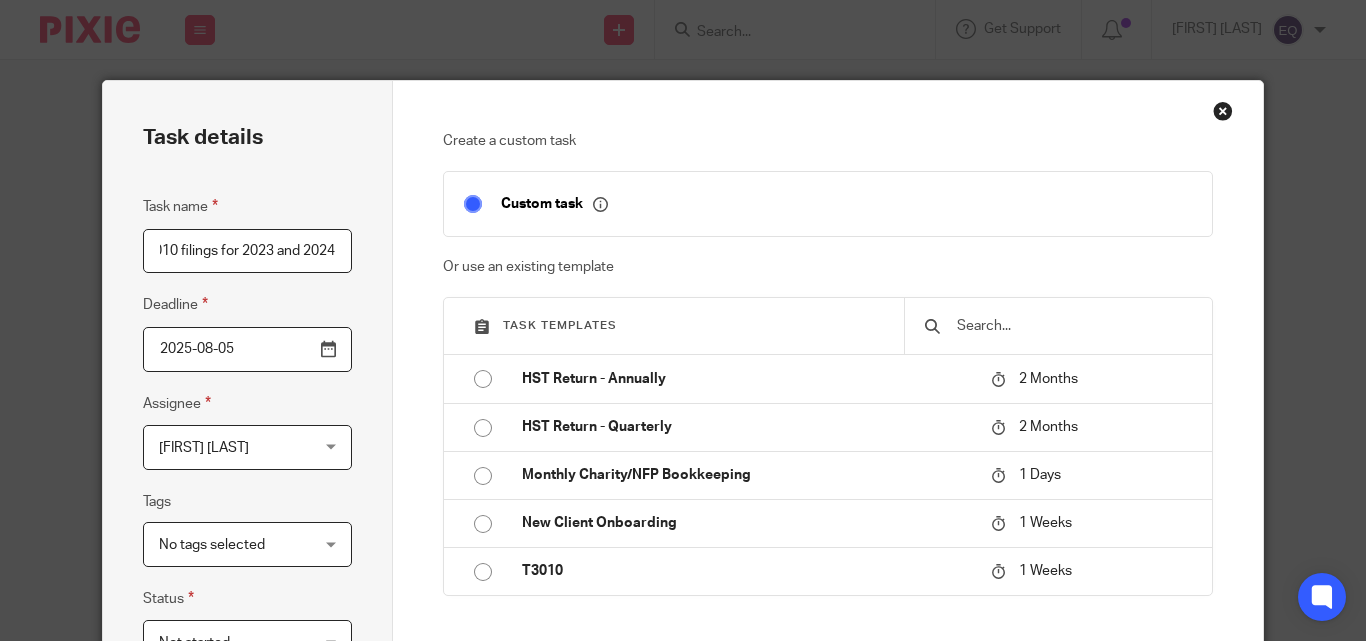 type on "T3010 filings for 2023 and 2024" 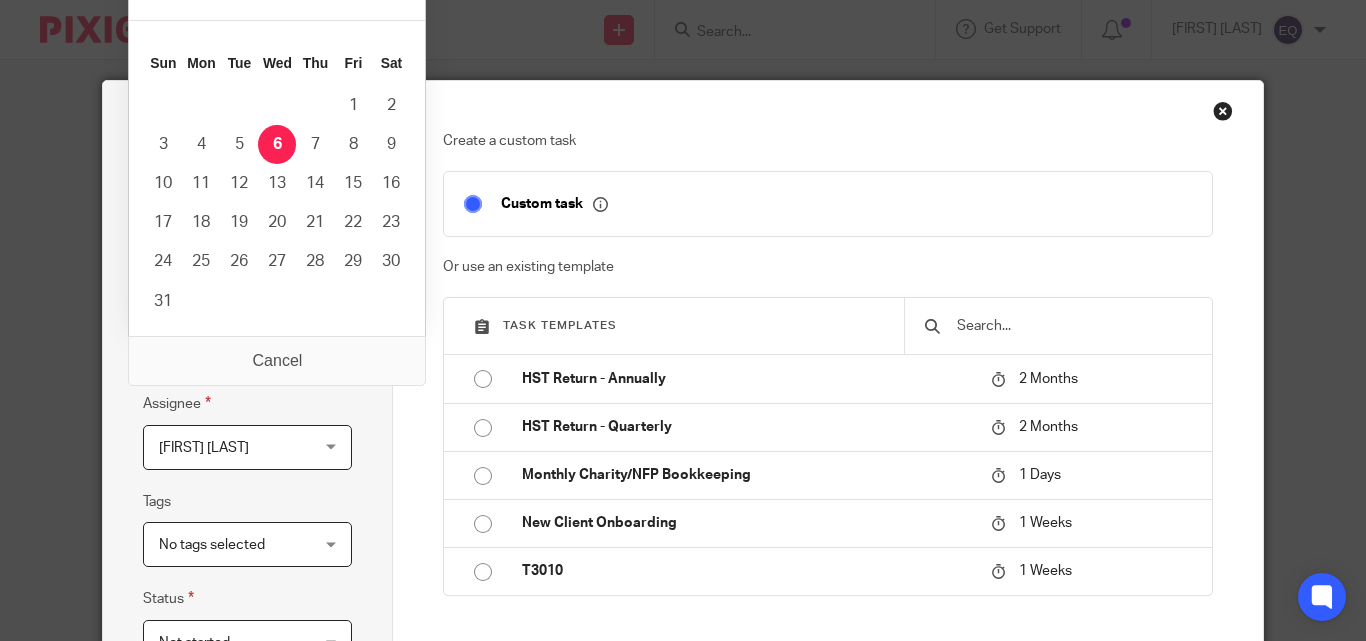 scroll, scrollTop: 0, scrollLeft: 0, axis: both 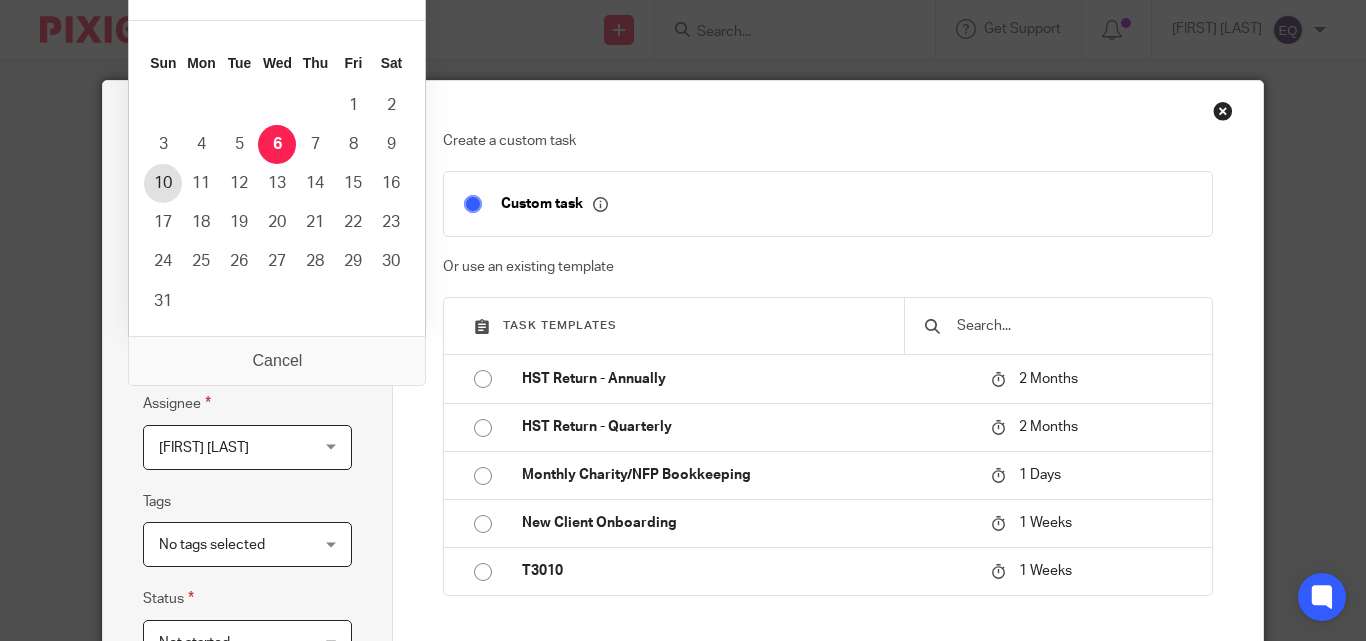 type on "2025-08-09" 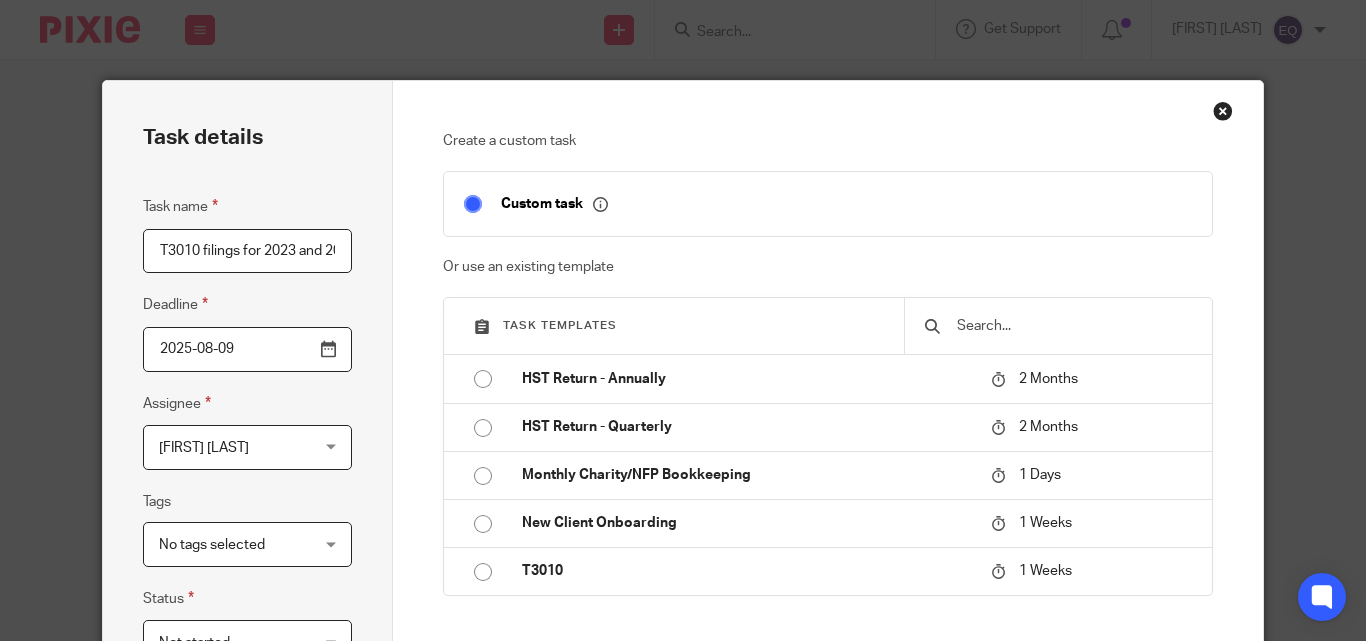 click on "Eulogio Quezon
Eulogio Quezon" at bounding box center [247, 447] 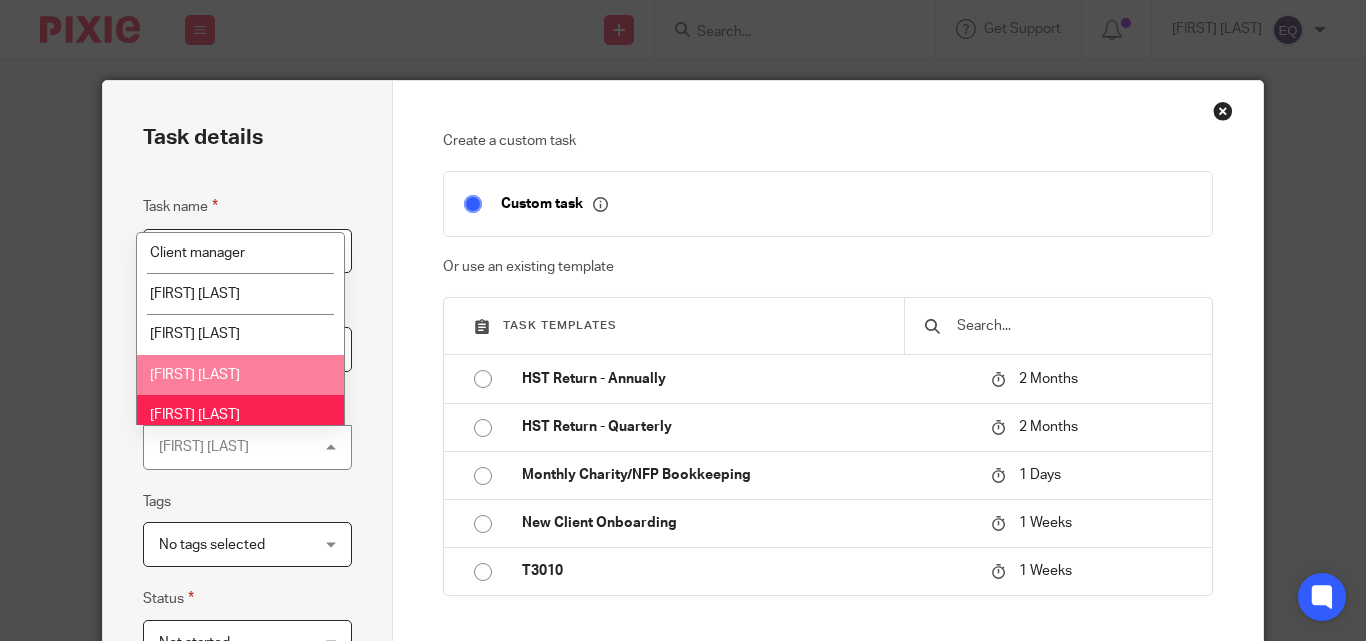 scroll, scrollTop: 41, scrollLeft: 0, axis: vertical 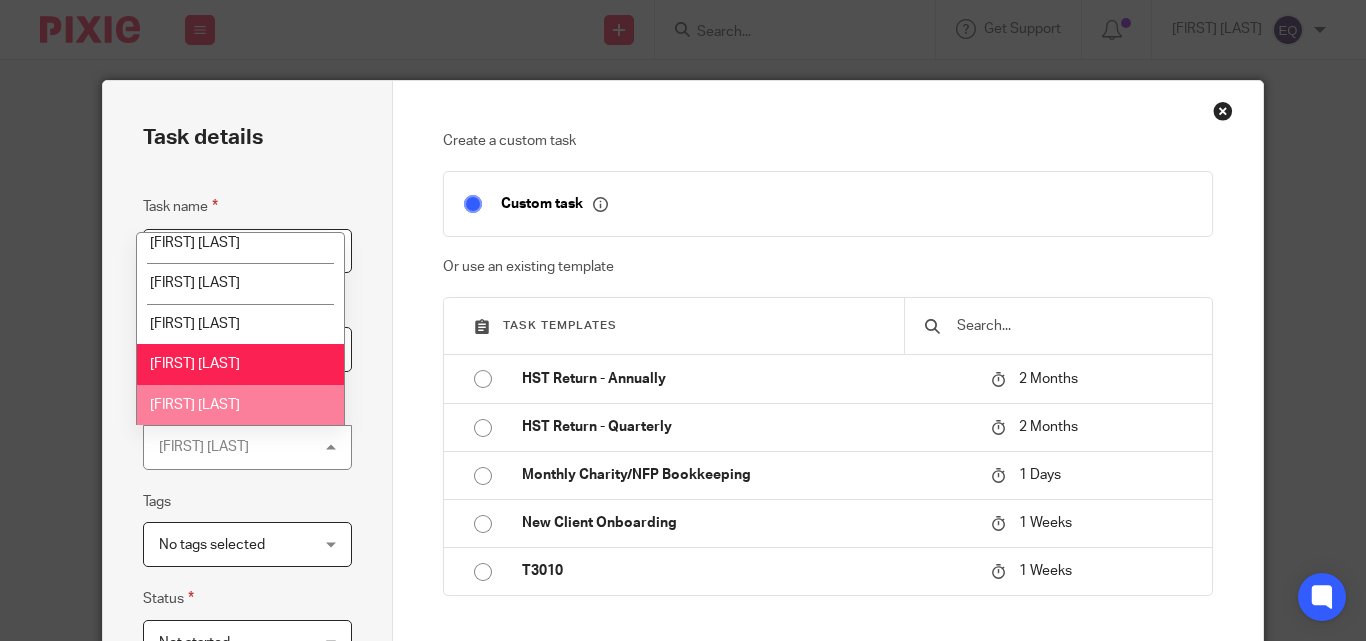 click on "[FIRST] [LAST]" at bounding box center [240, 405] 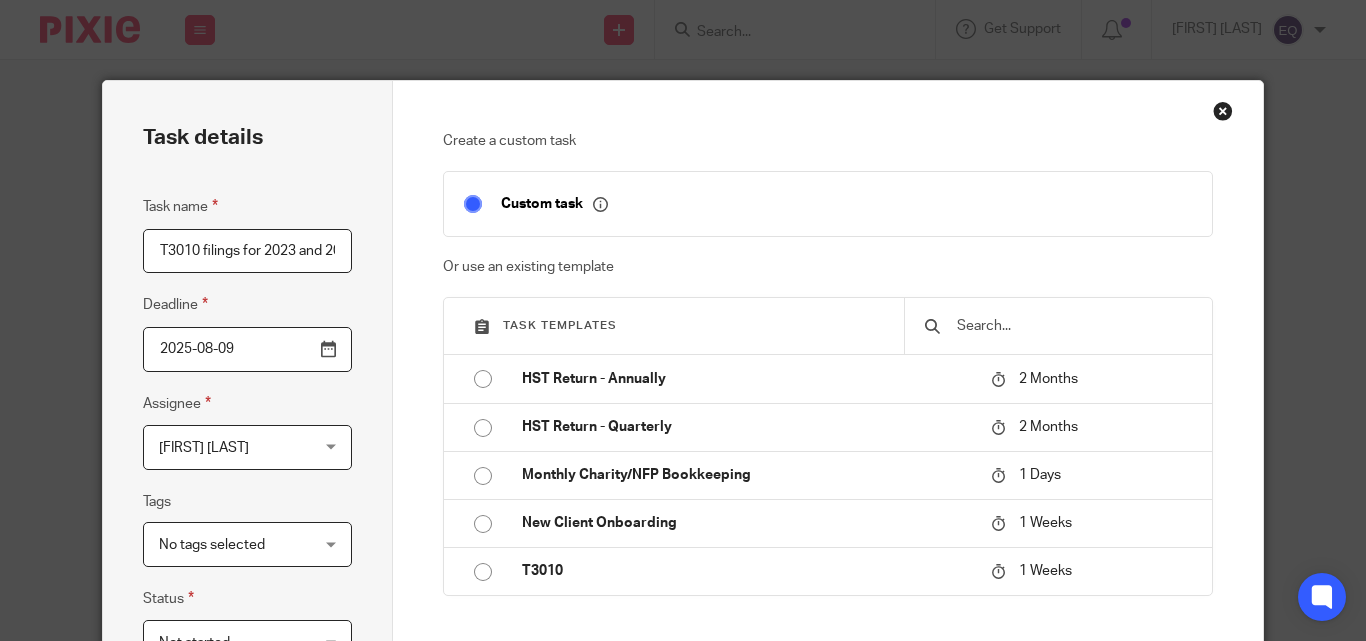 scroll, scrollTop: 494, scrollLeft: 0, axis: vertical 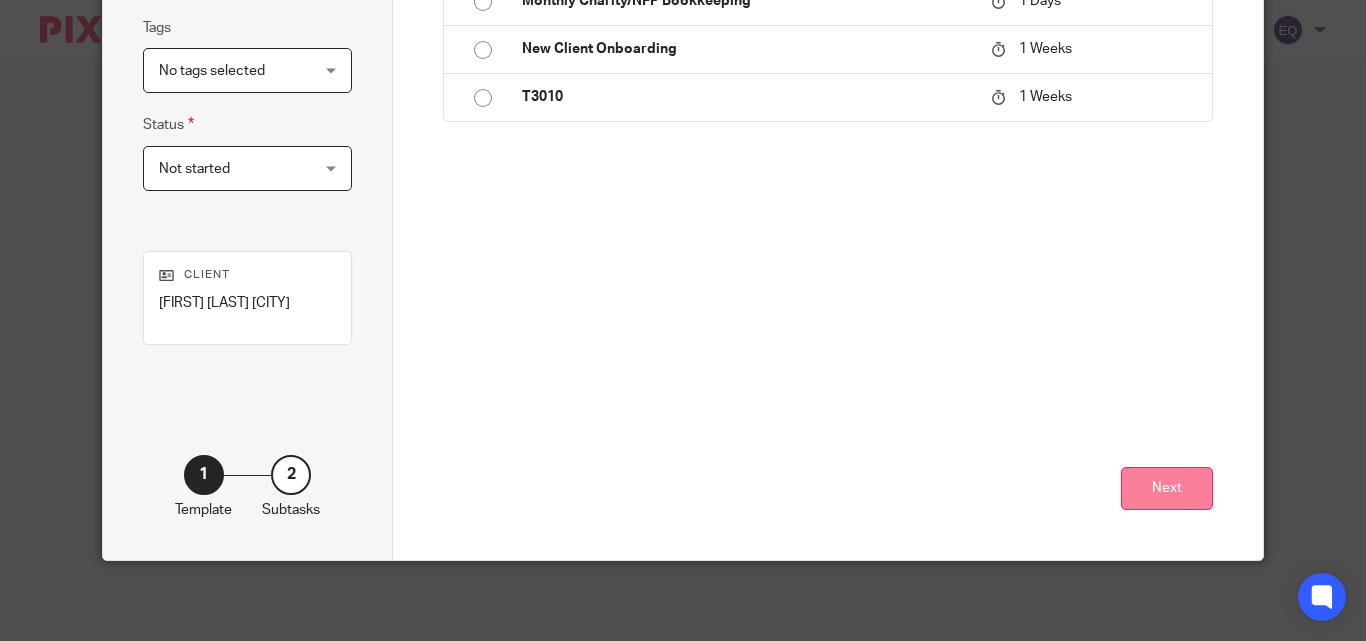 click on "Next" at bounding box center (1167, 488) 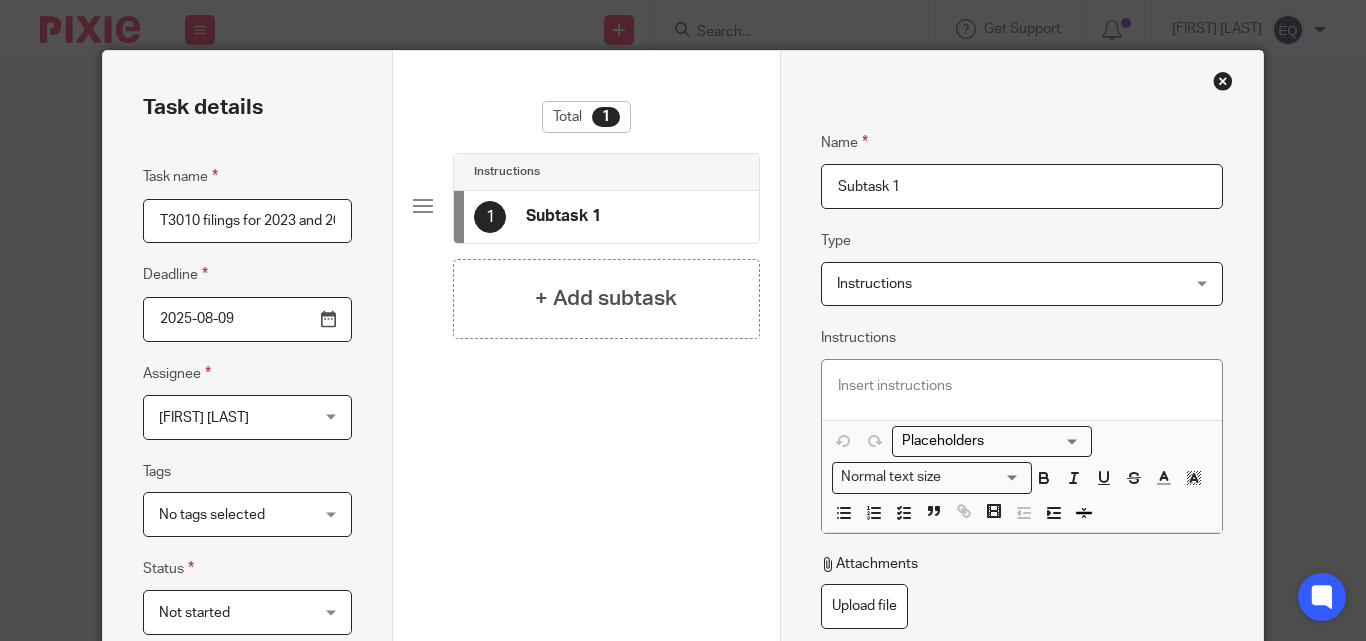 scroll, scrollTop: 28, scrollLeft: 0, axis: vertical 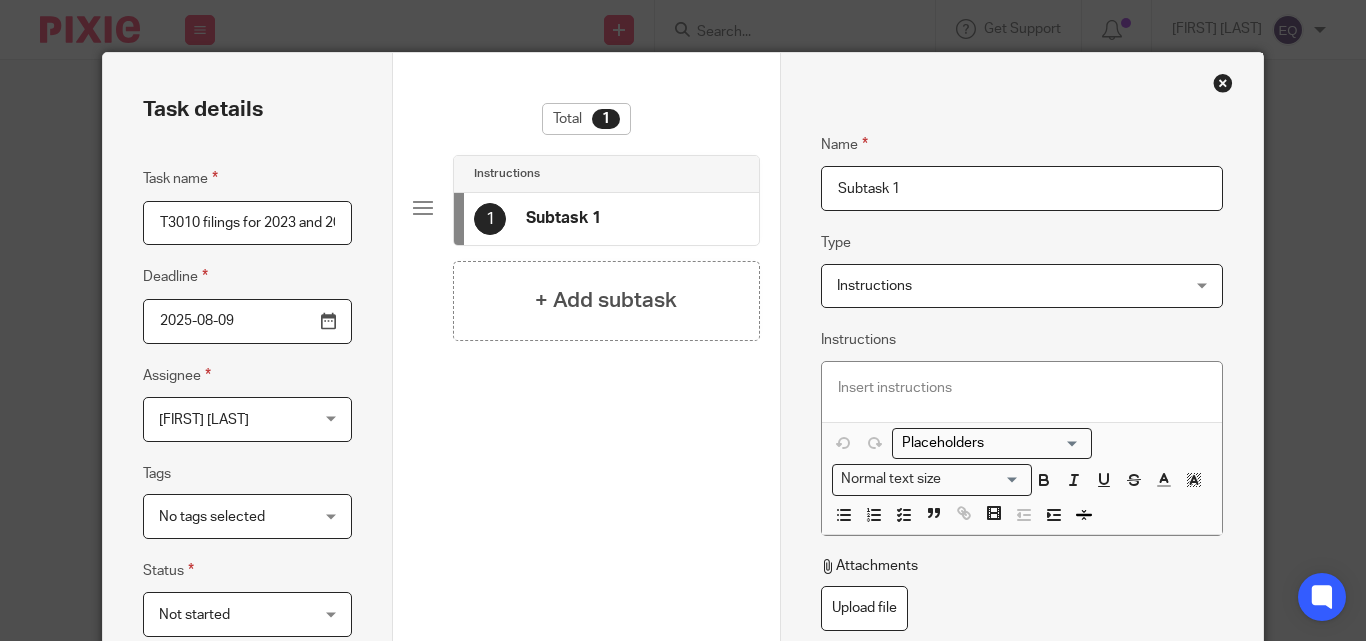 drag, startPoint x: 908, startPoint y: 182, endPoint x: 805, endPoint y: 184, distance: 103.01942 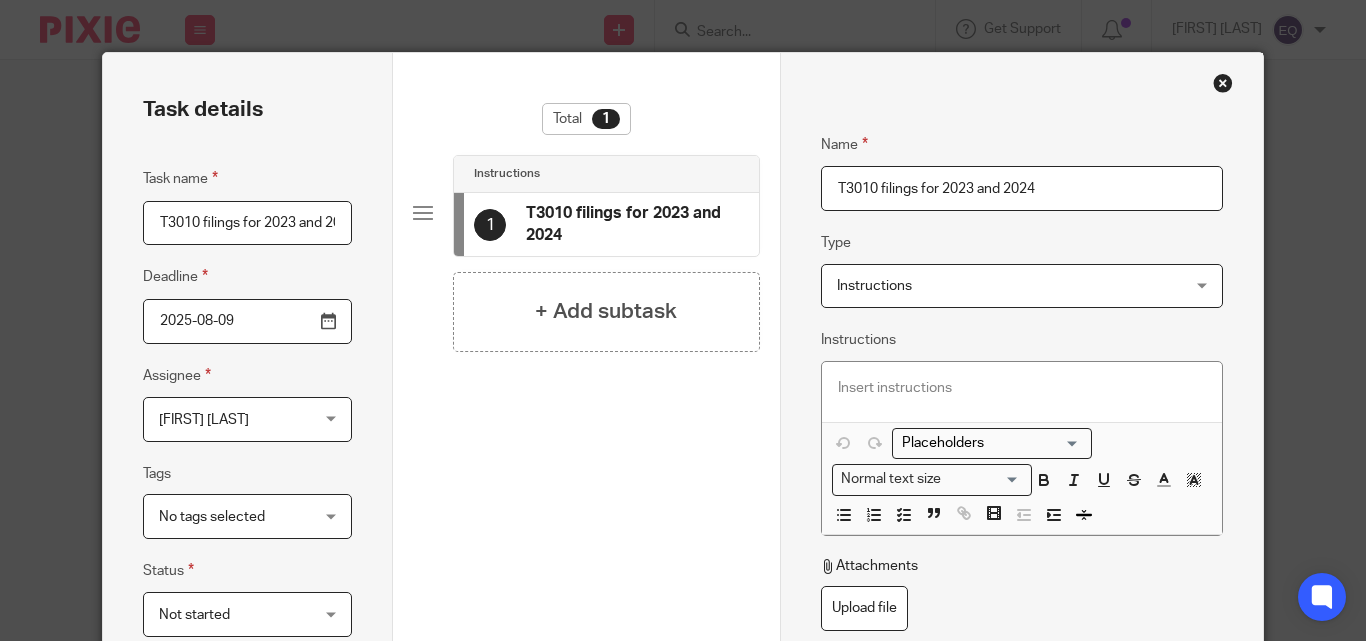 type on "T3010 filings for 2023 and 2024" 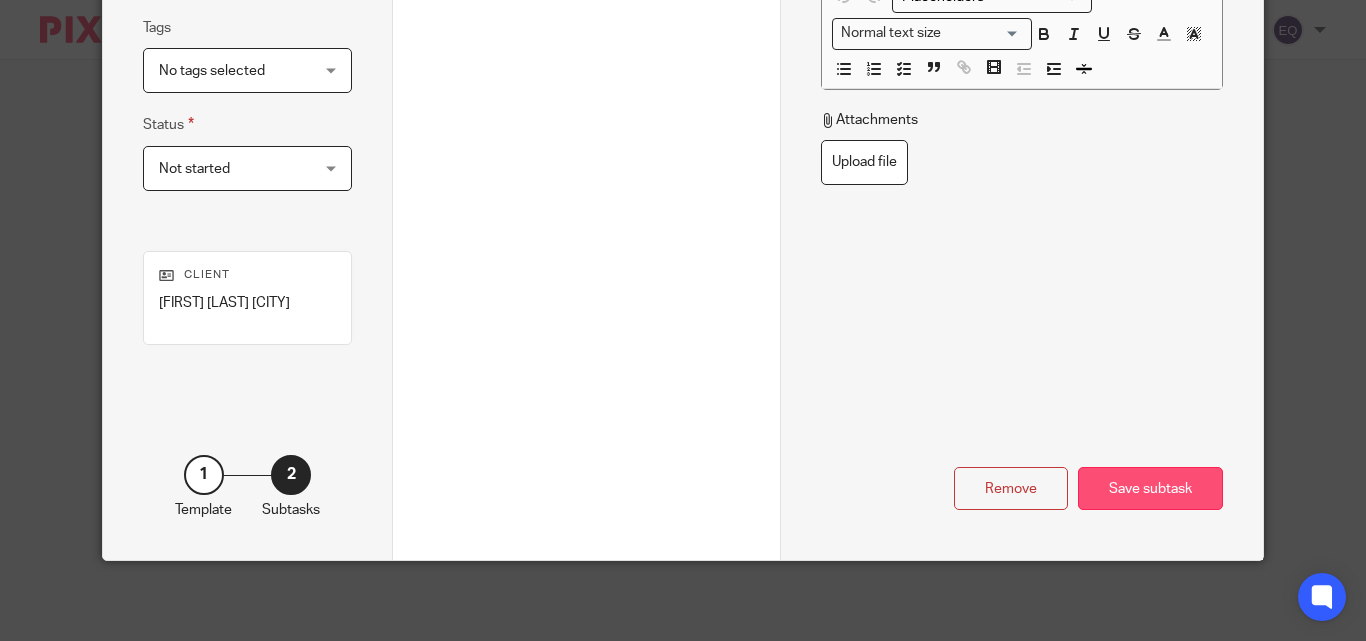 click on "Save subtask" at bounding box center [1150, 488] 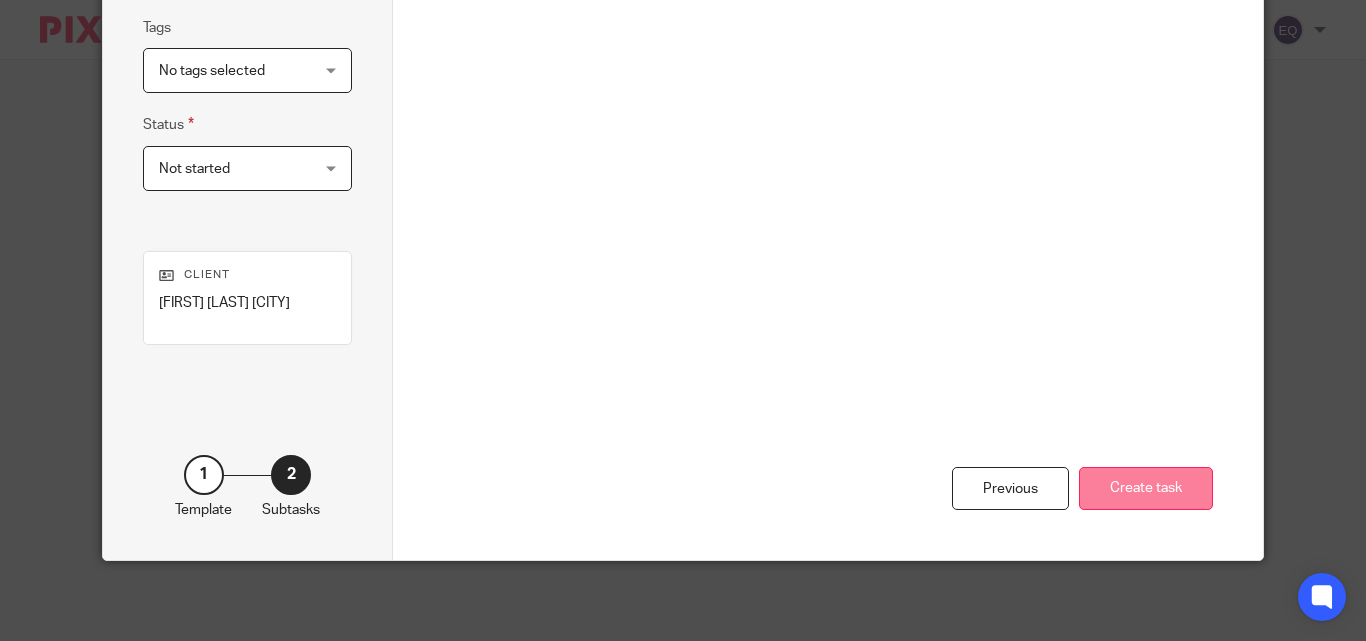 click on "Create task" at bounding box center (1146, 488) 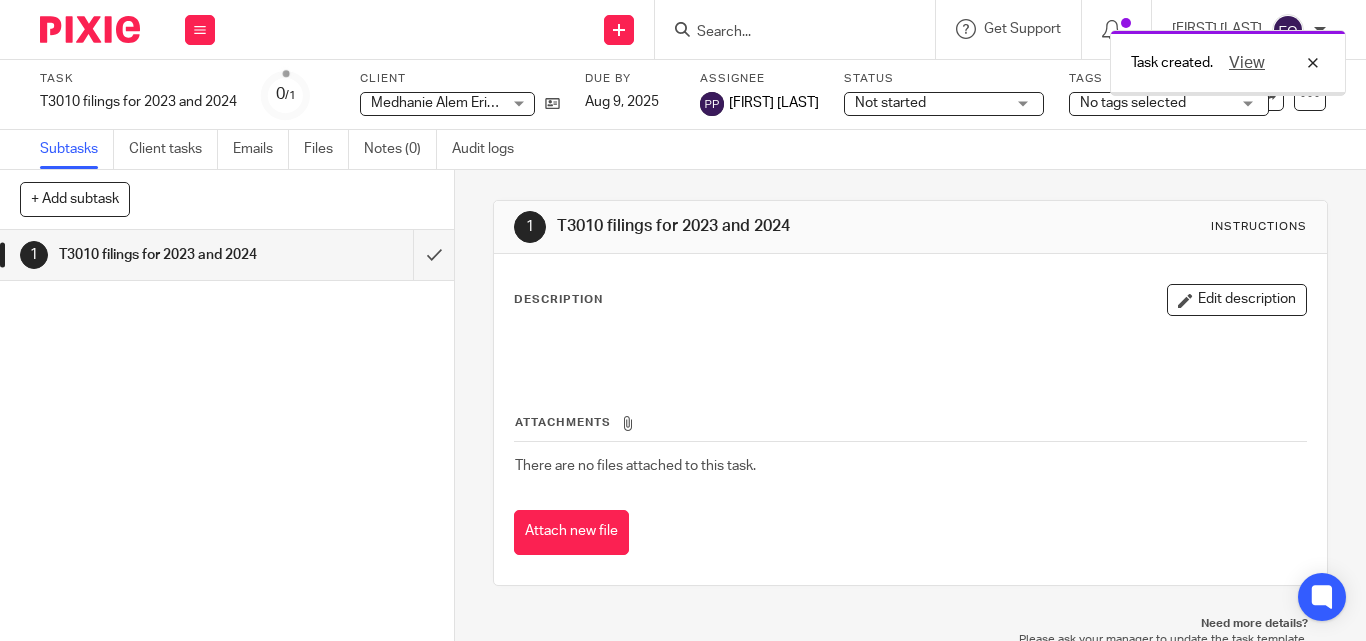 scroll, scrollTop: 0, scrollLeft: 0, axis: both 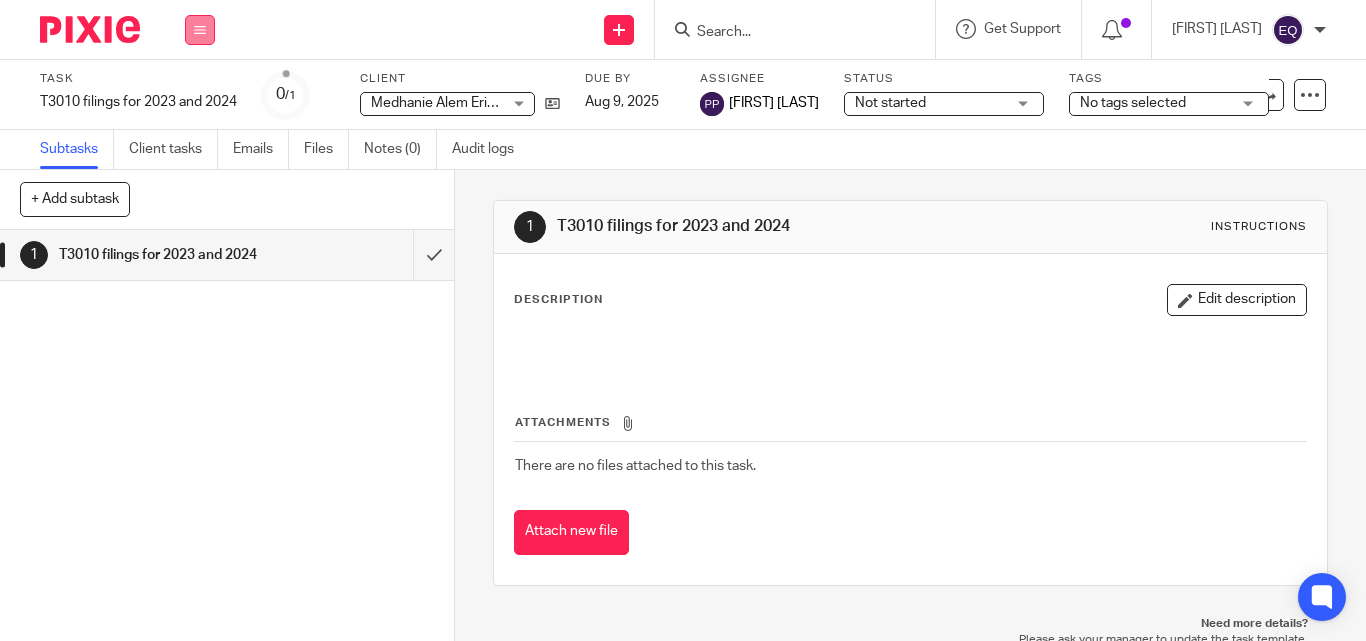 click at bounding box center (200, 30) 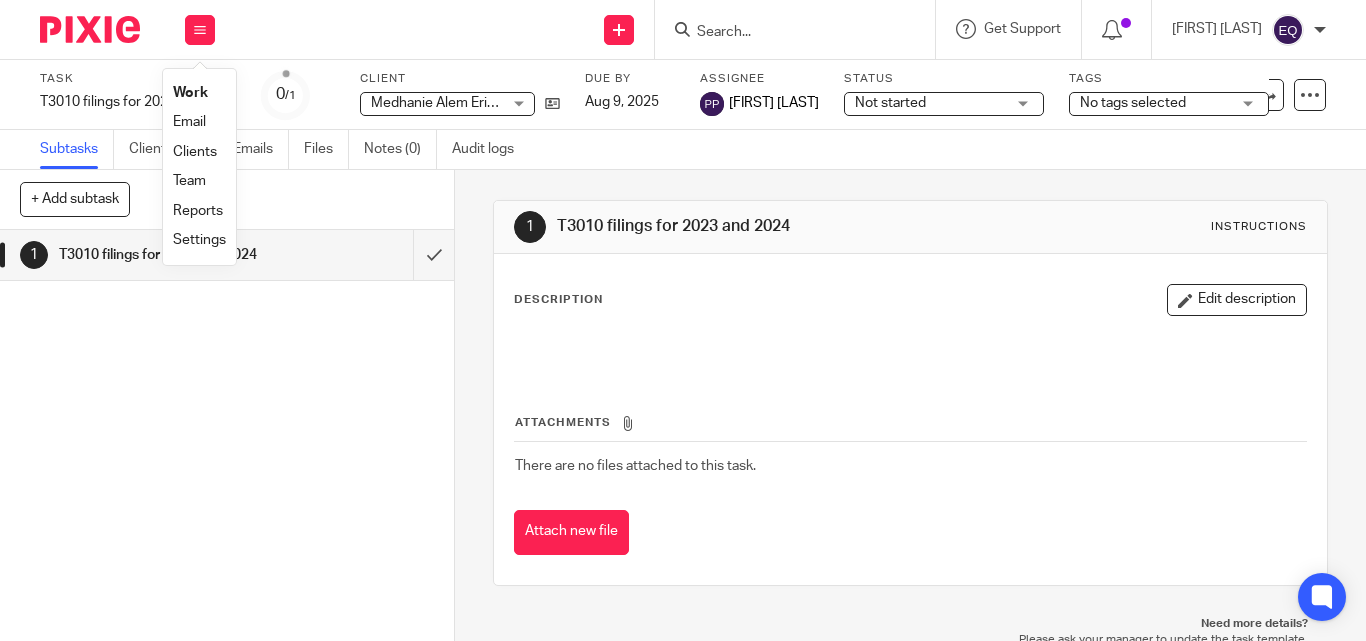 click on "Clients" at bounding box center [195, 152] 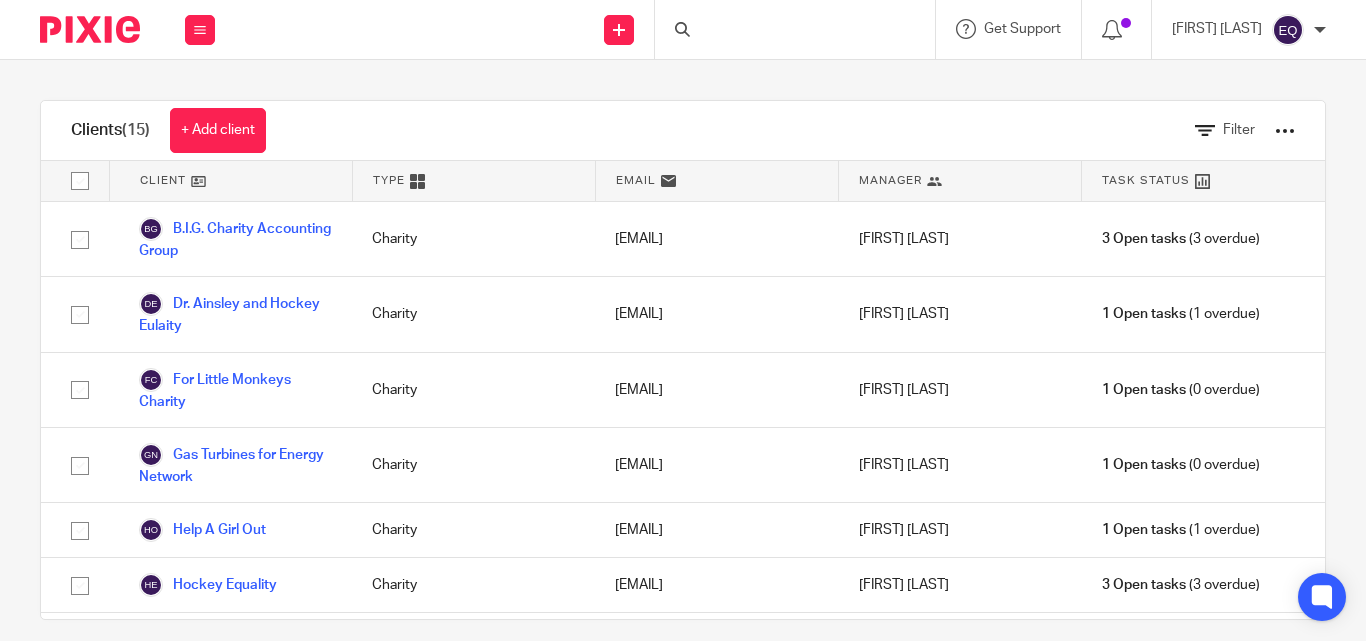scroll, scrollTop: 0, scrollLeft: 0, axis: both 